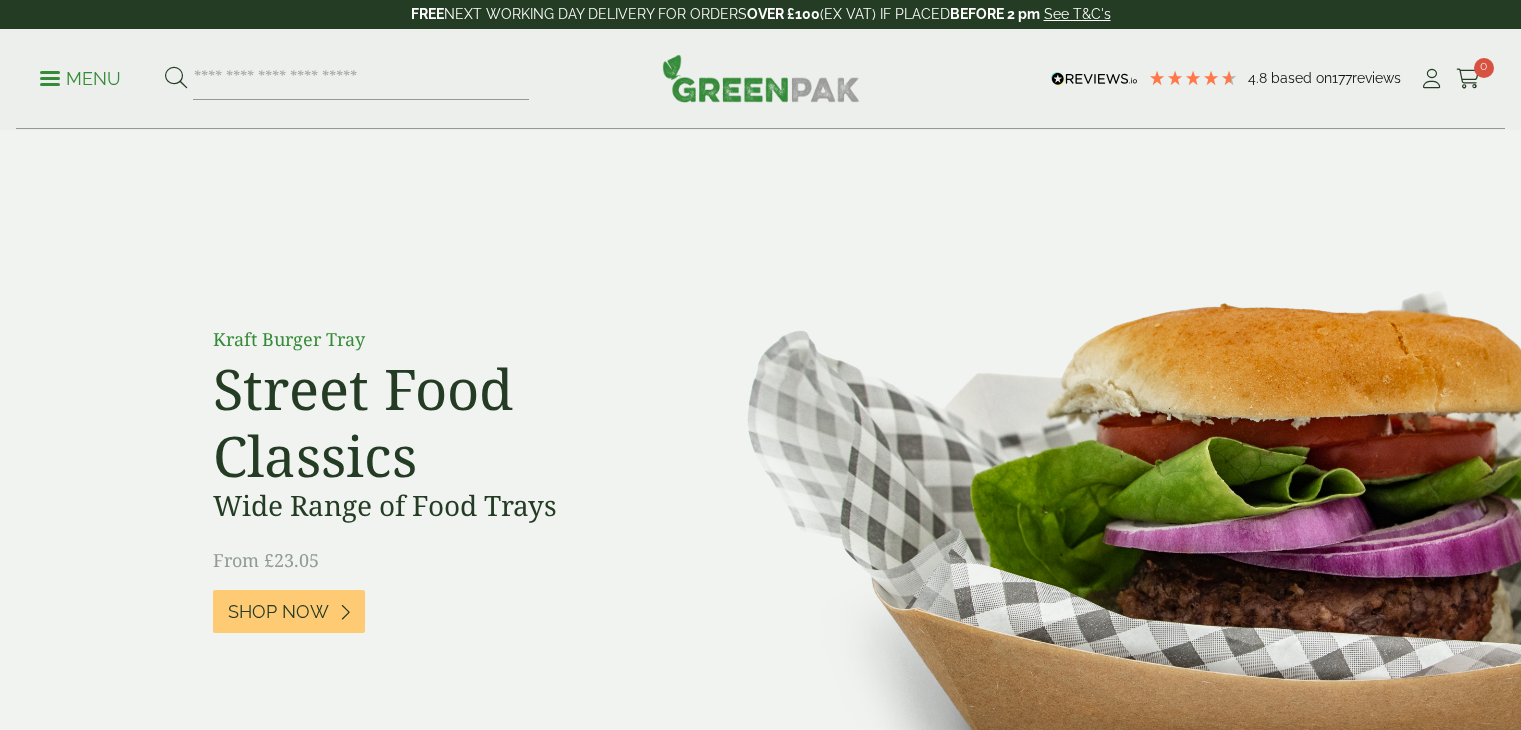 scroll, scrollTop: 0, scrollLeft: 0, axis: both 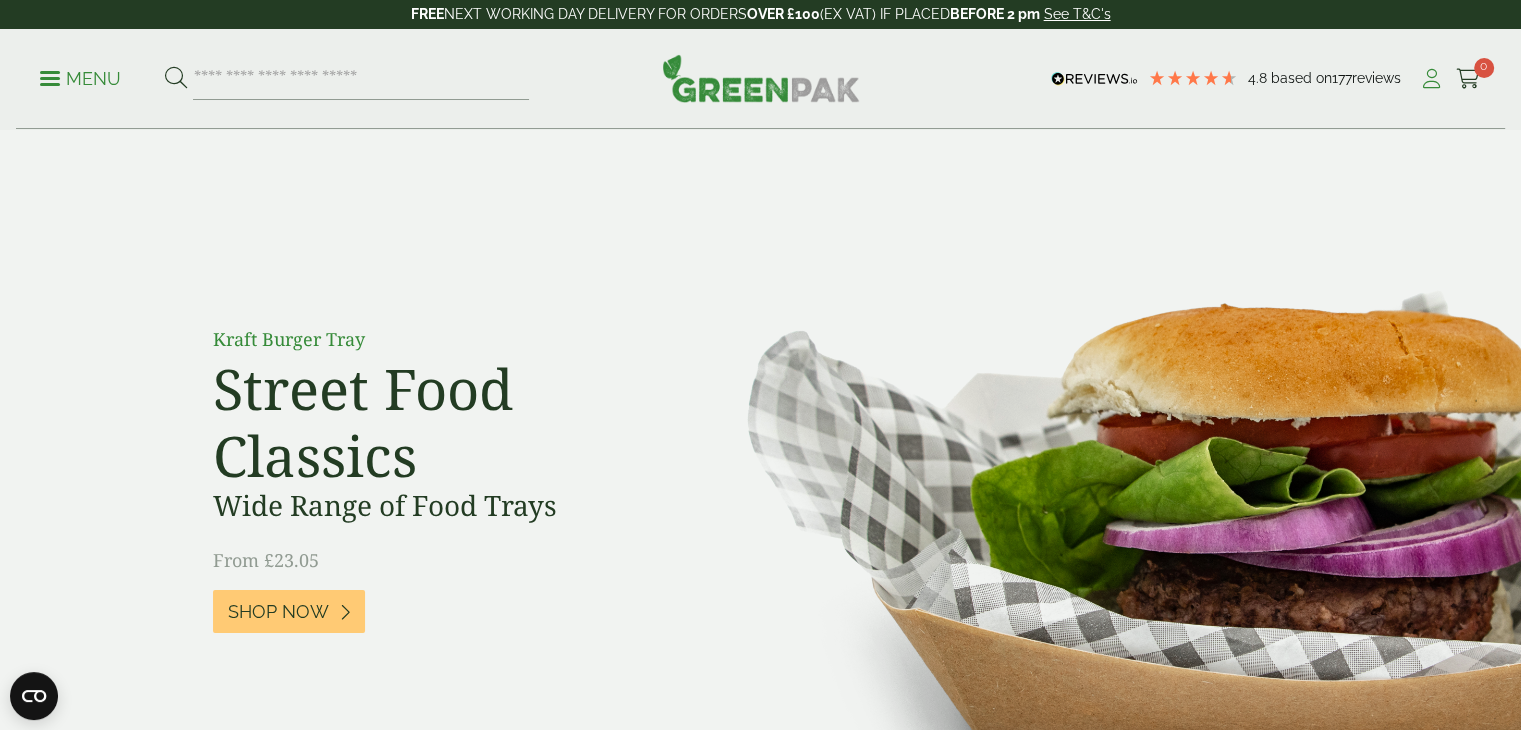 click at bounding box center [1431, 79] 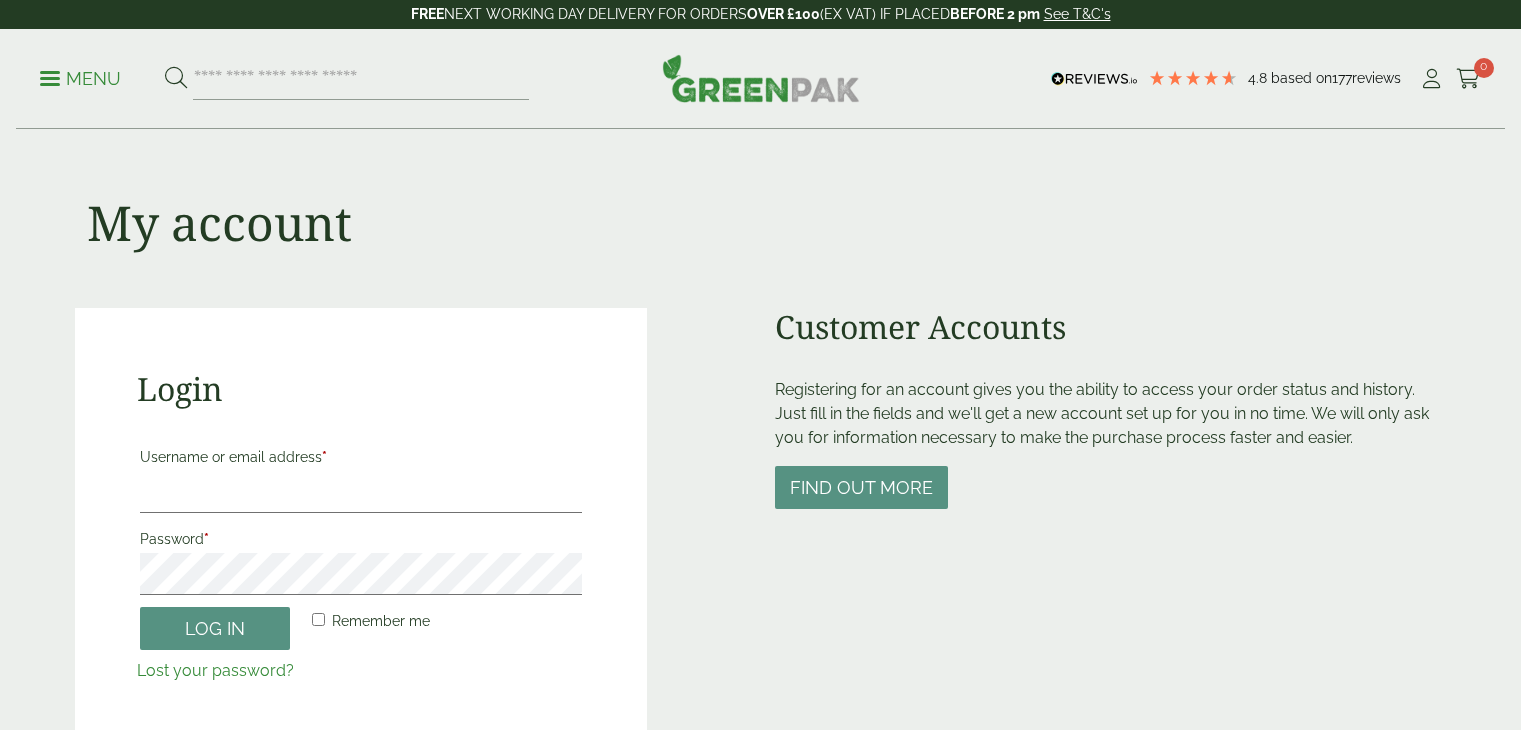 scroll, scrollTop: 0, scrollLeft: 0, axis: both 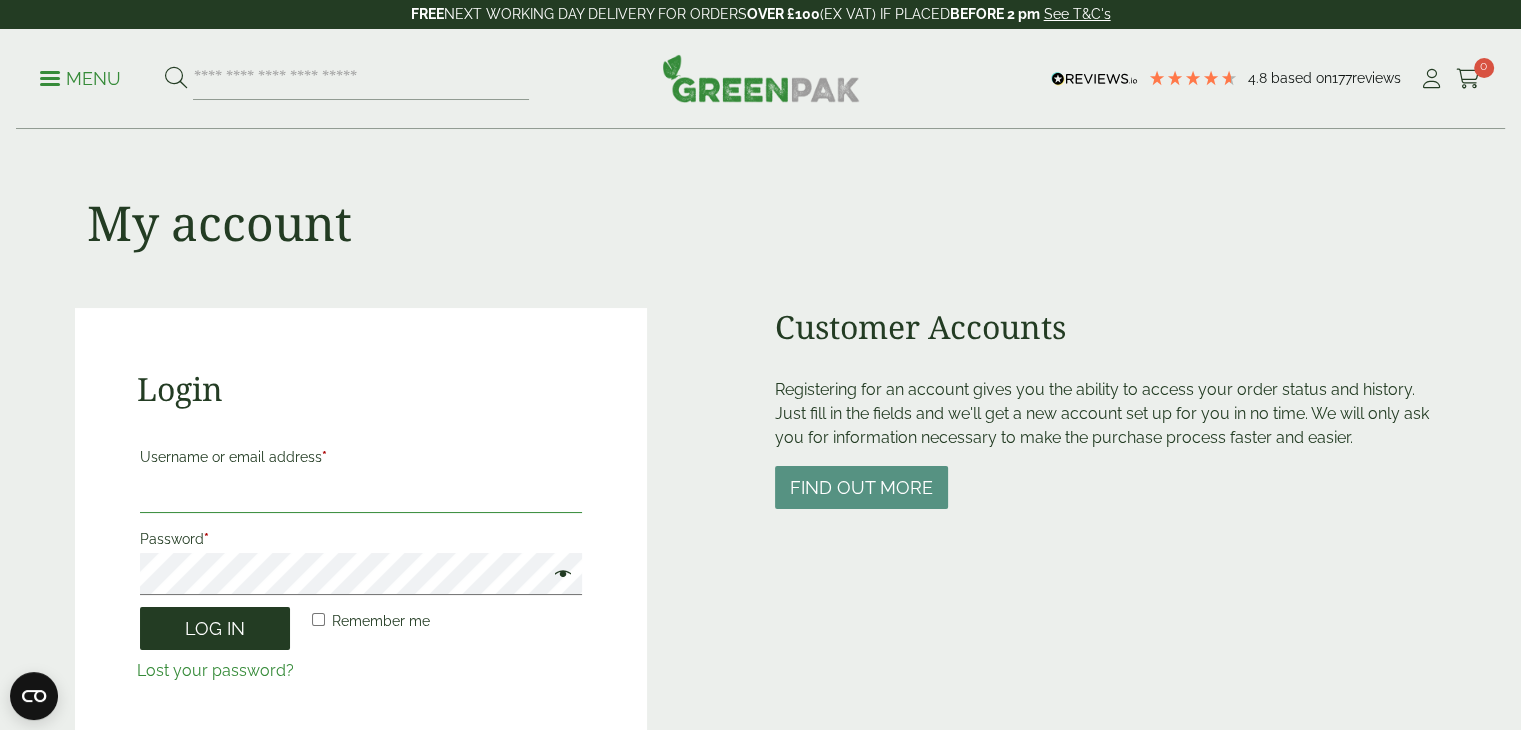 type on "**********" 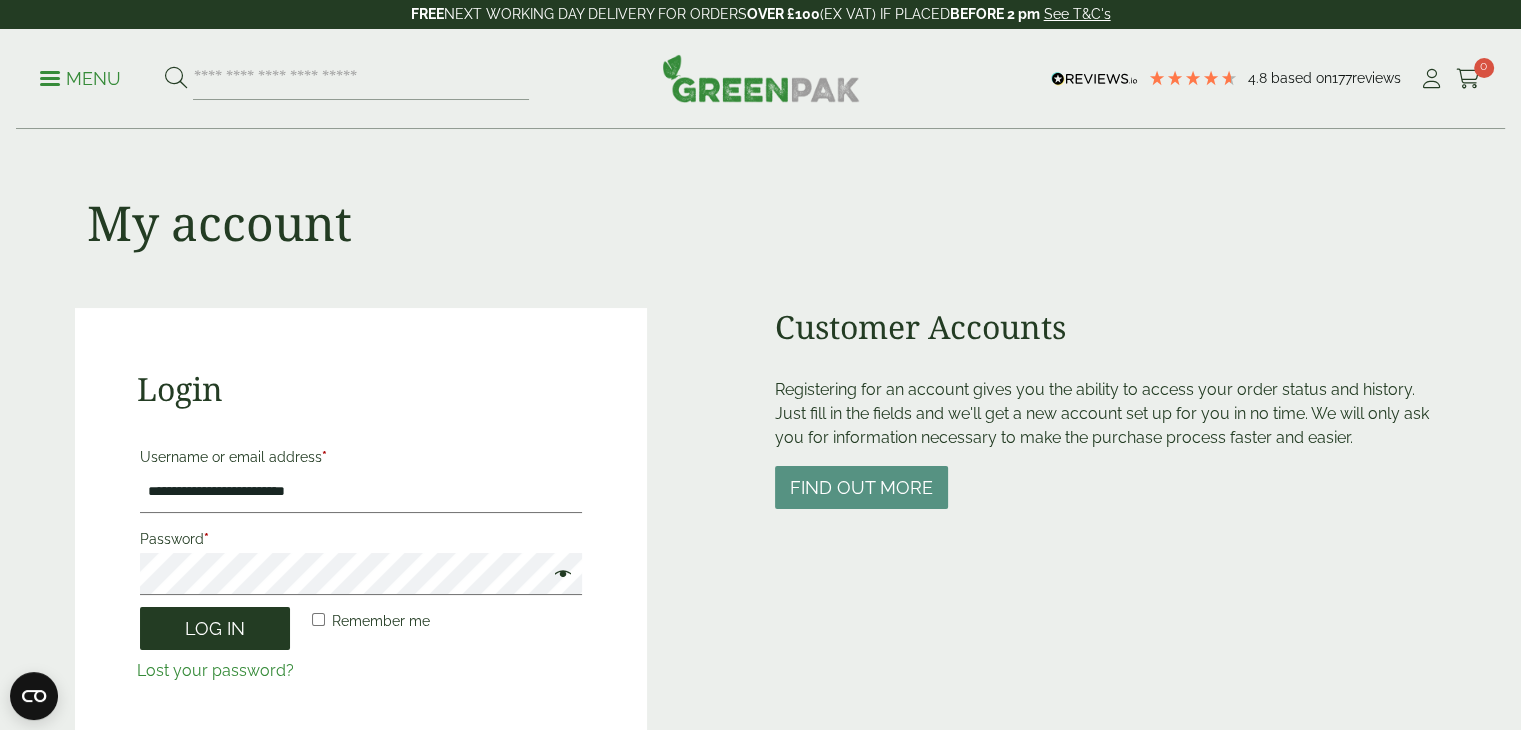 click on "Log in" at bounding box center [215, 628] 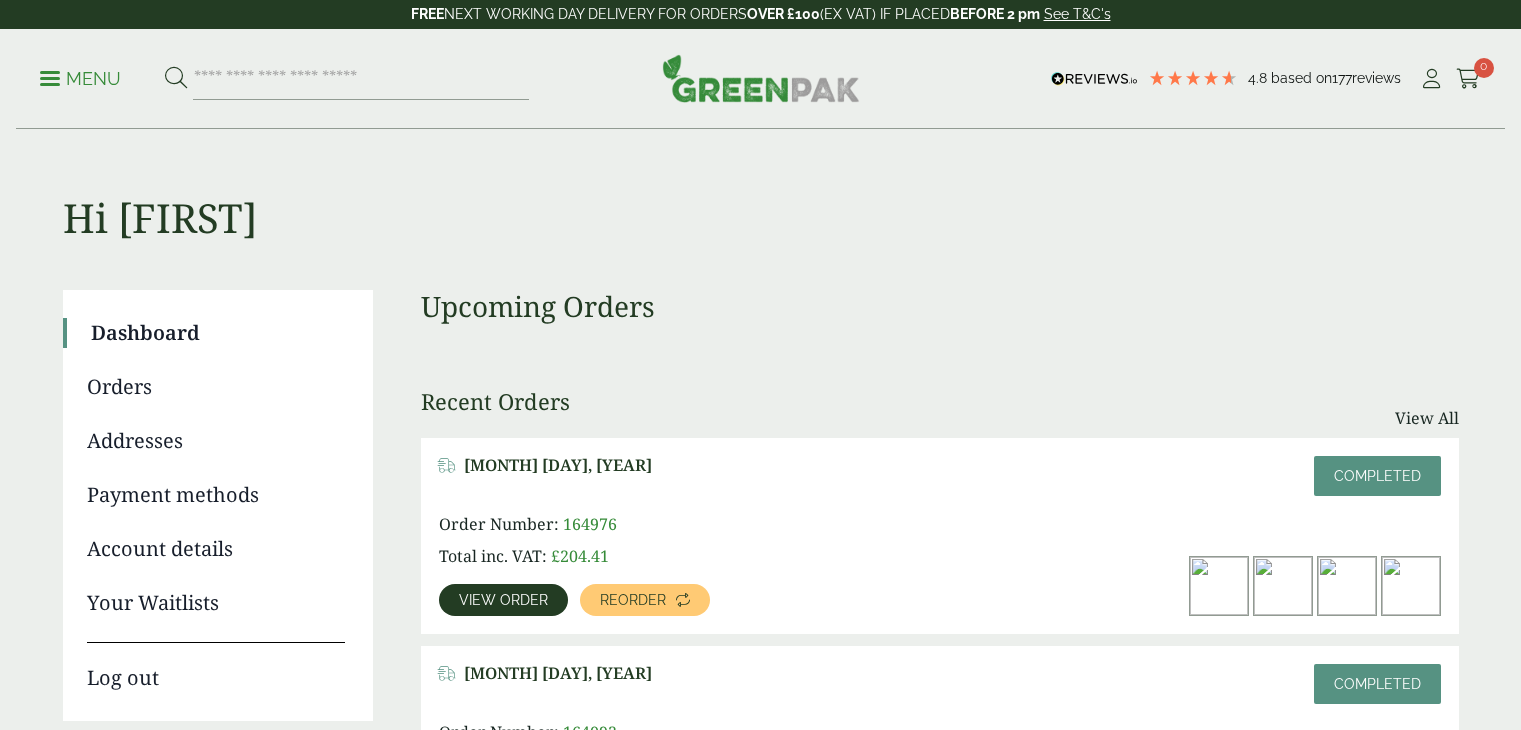 scroll, scrollTop: 0, scrollLeft: 0, axis: both 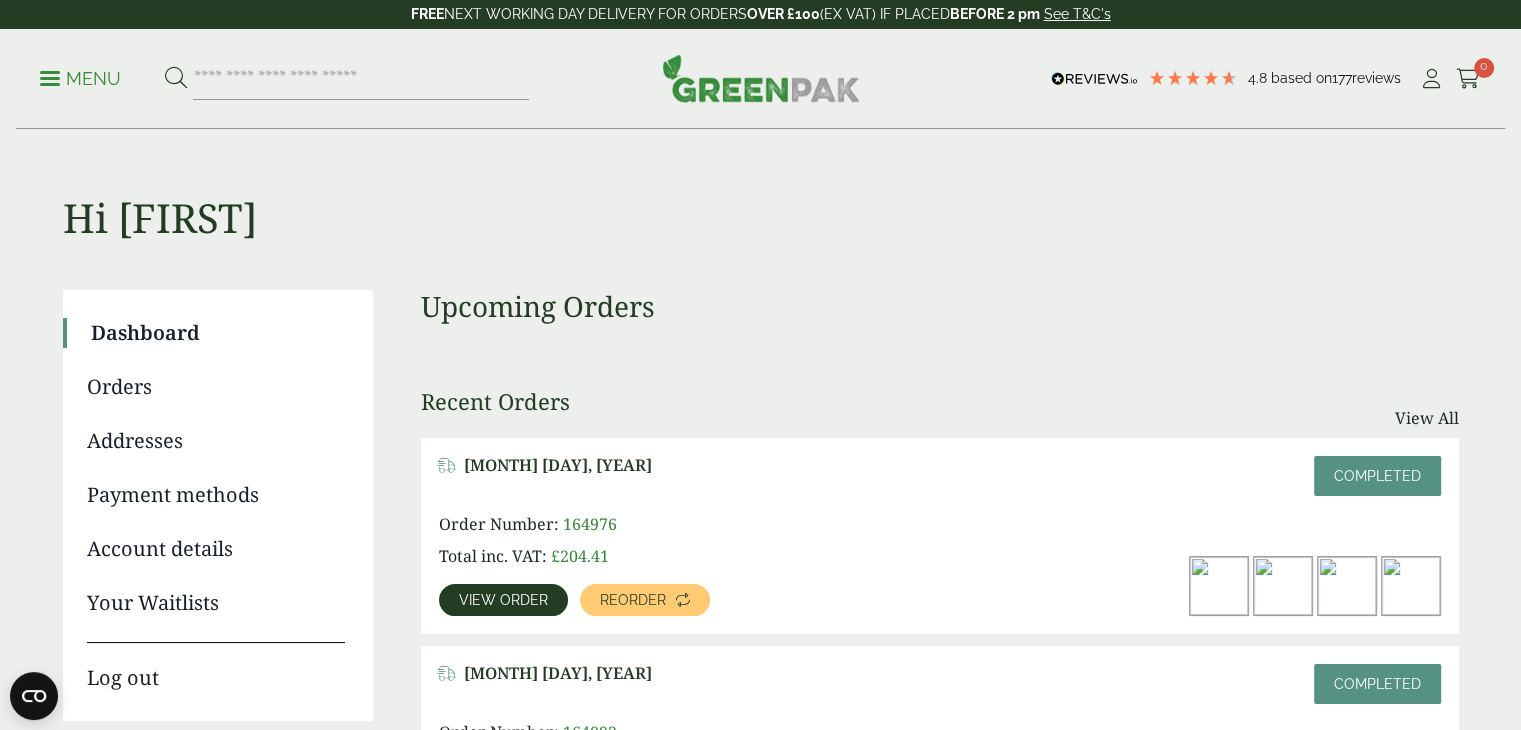 click on "Menu" at bounding box center [80, 79] 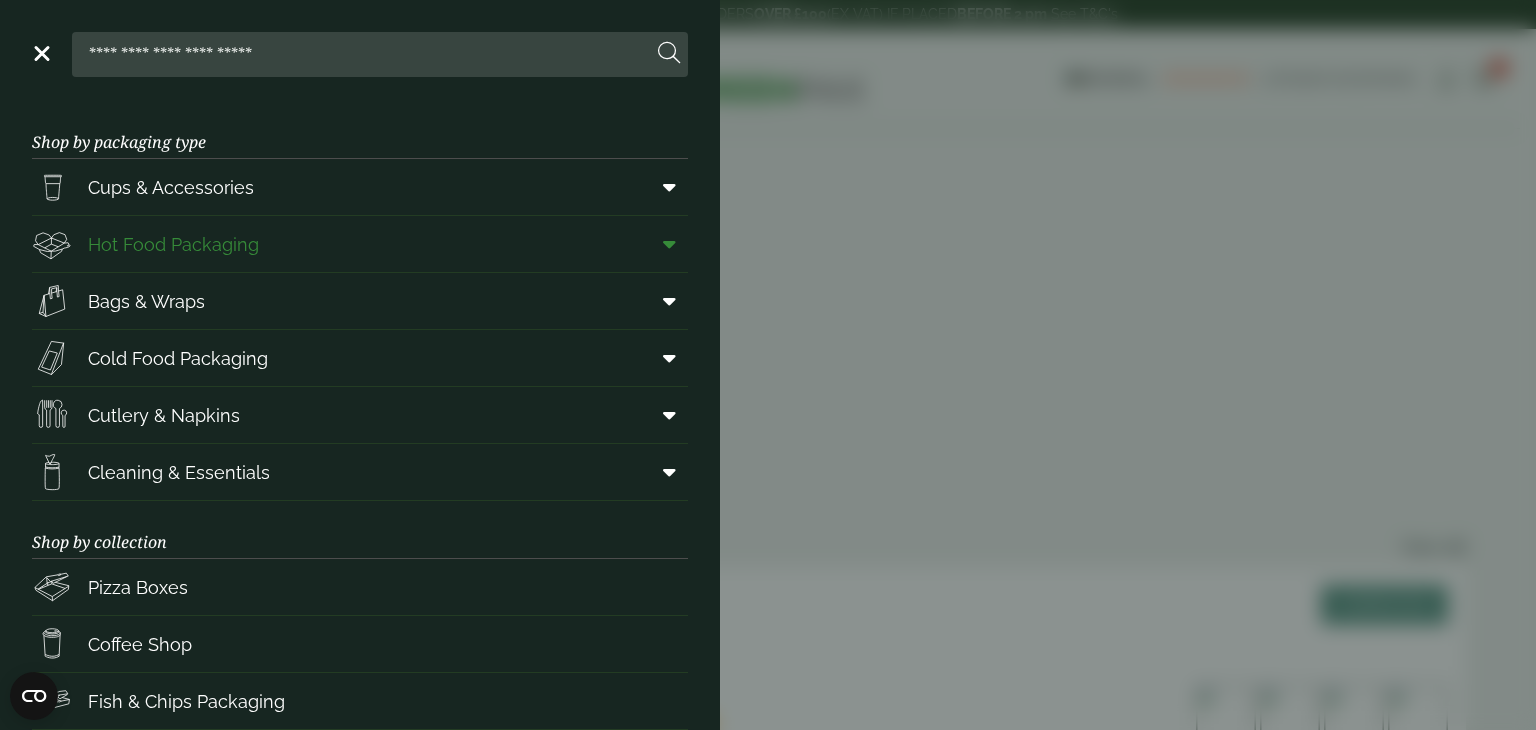 click on "Hot Food Packaging" at bounding box center [173, 244] 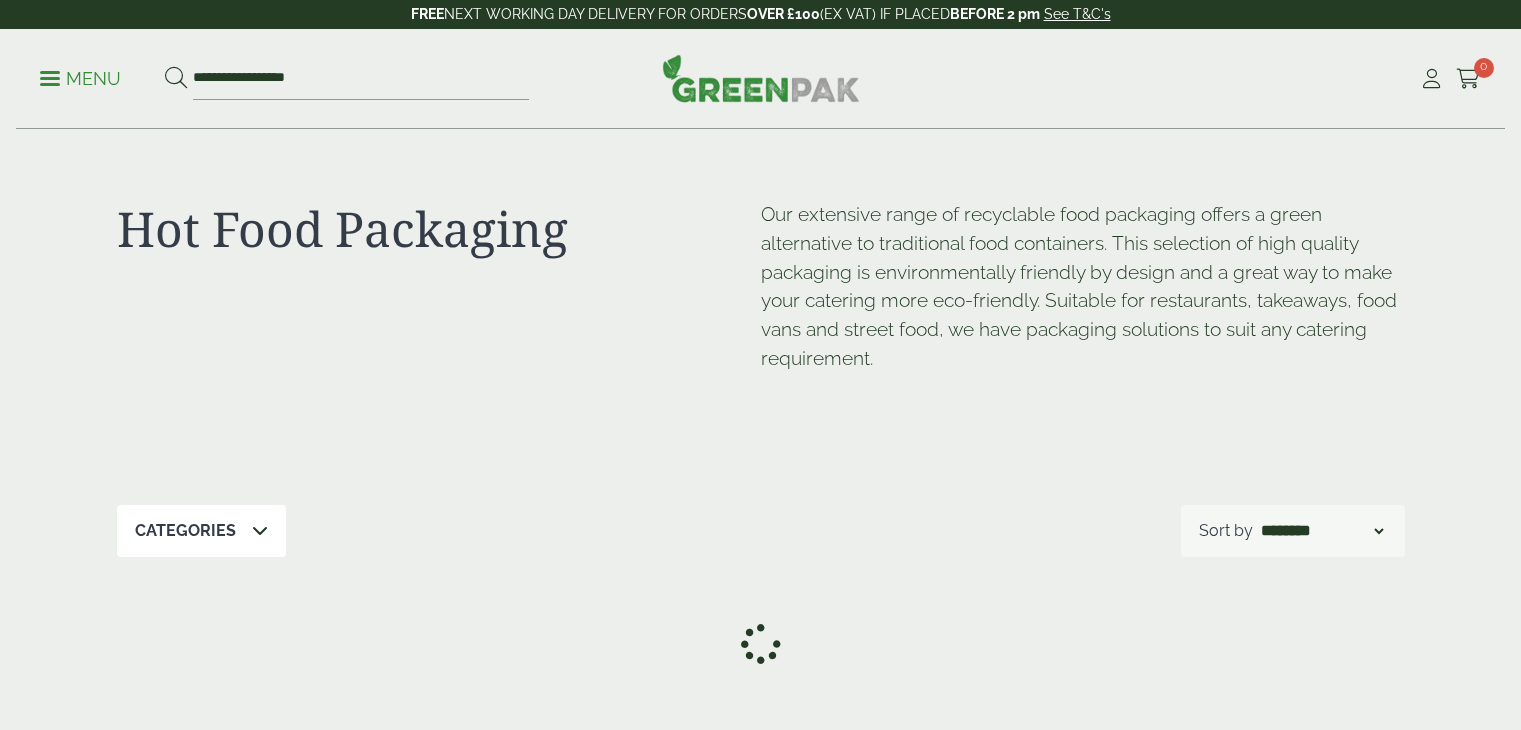 scroll, scrollTop: 0, scrollLeft: 0, axis: both 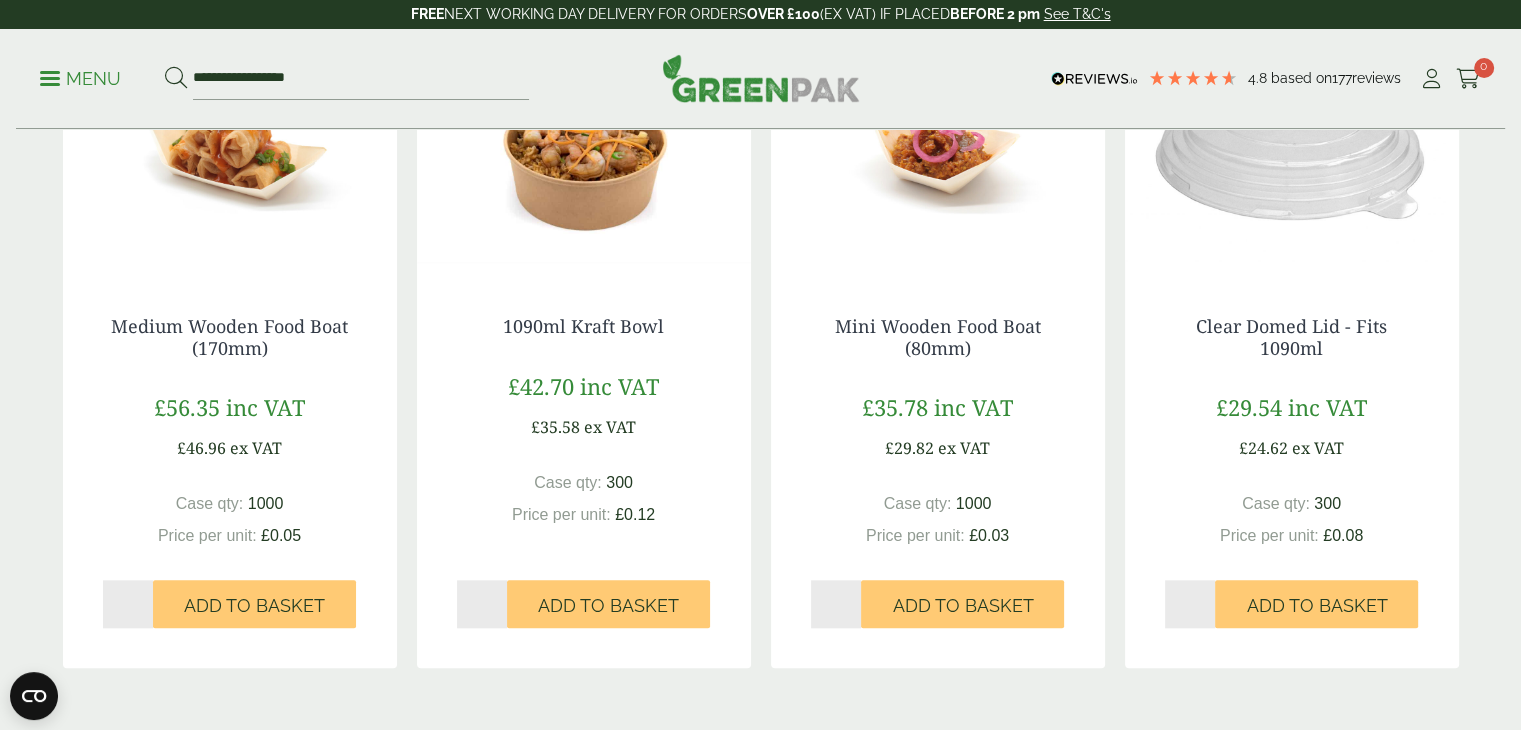 type on "*" 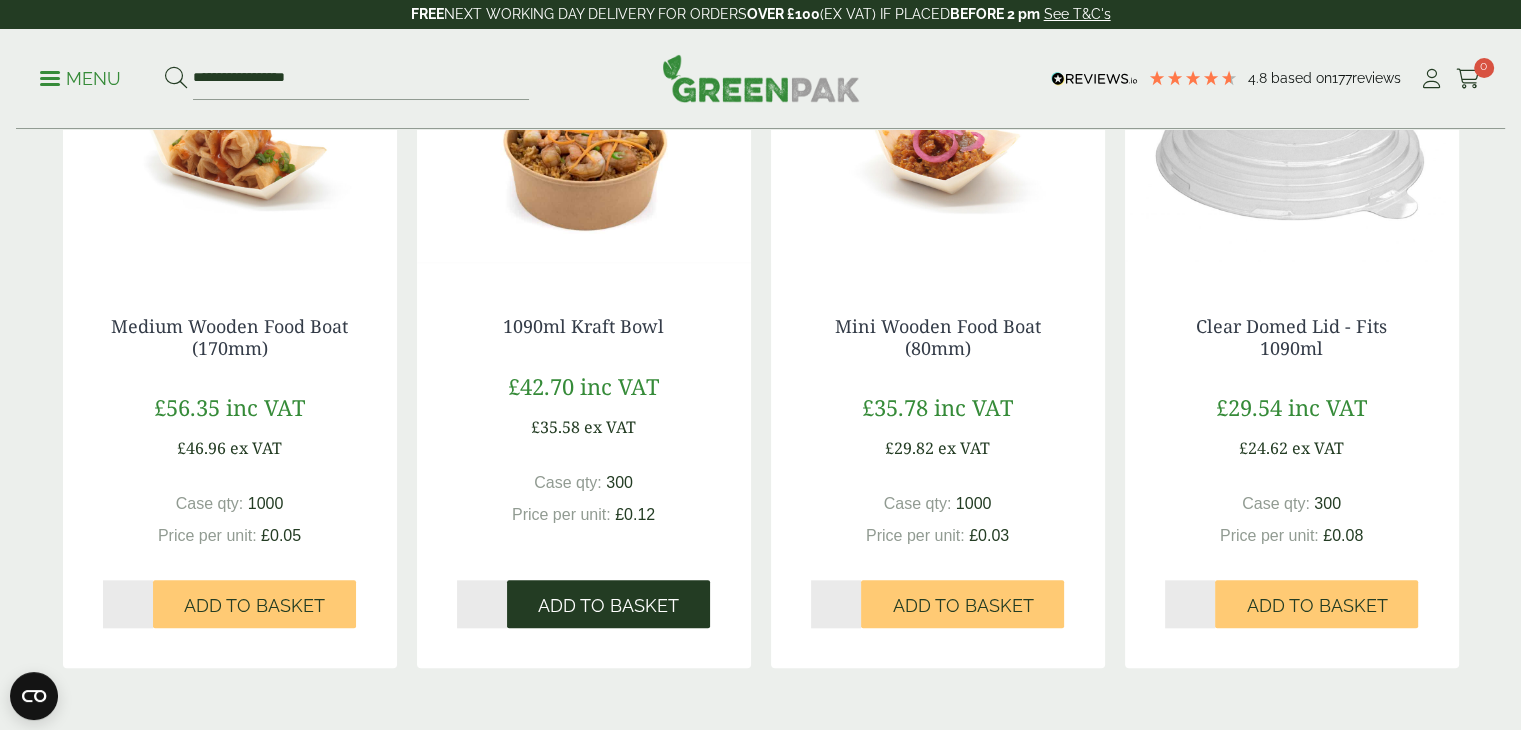 click on "Add to Basket" at bounding box center [608, 606] 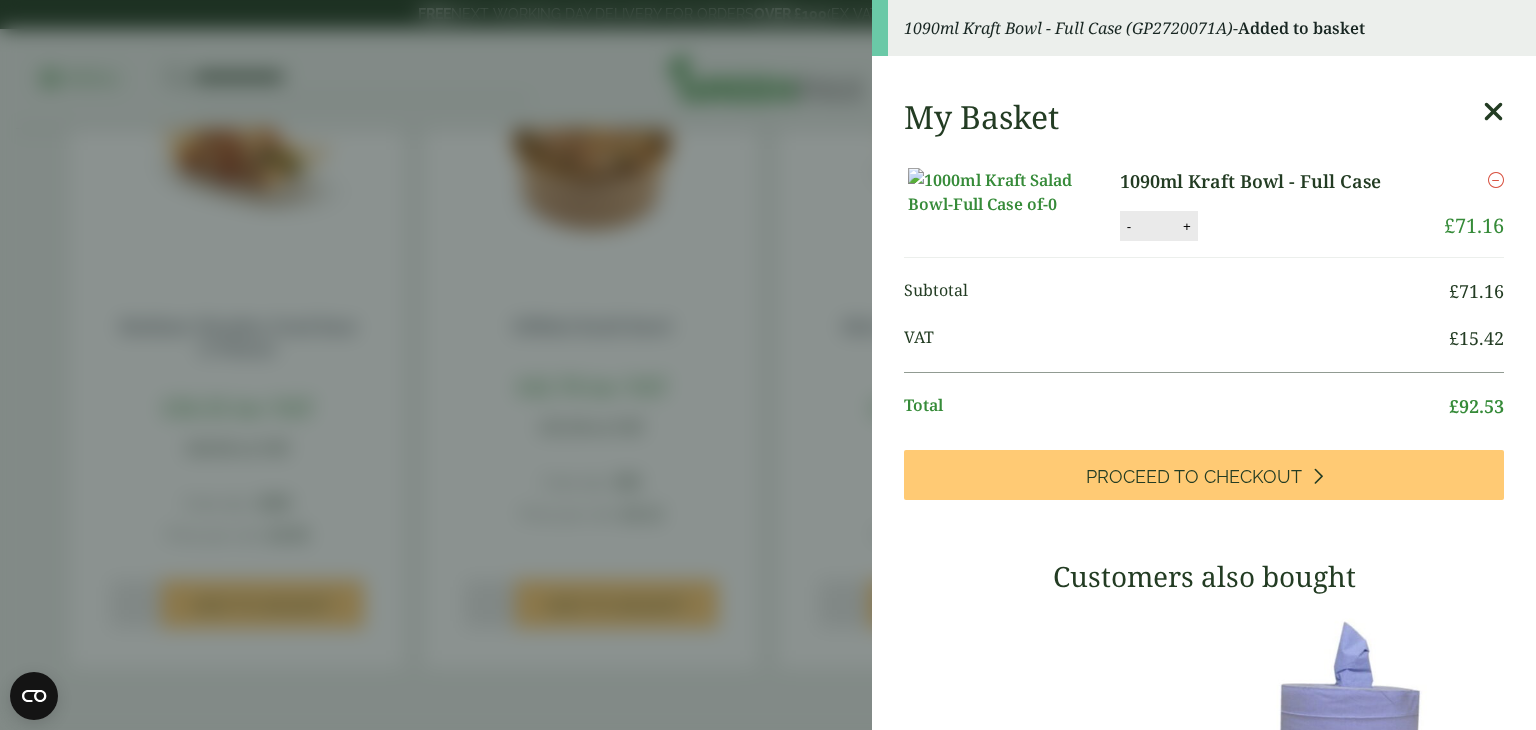 click at bounding box center [1493, 112] 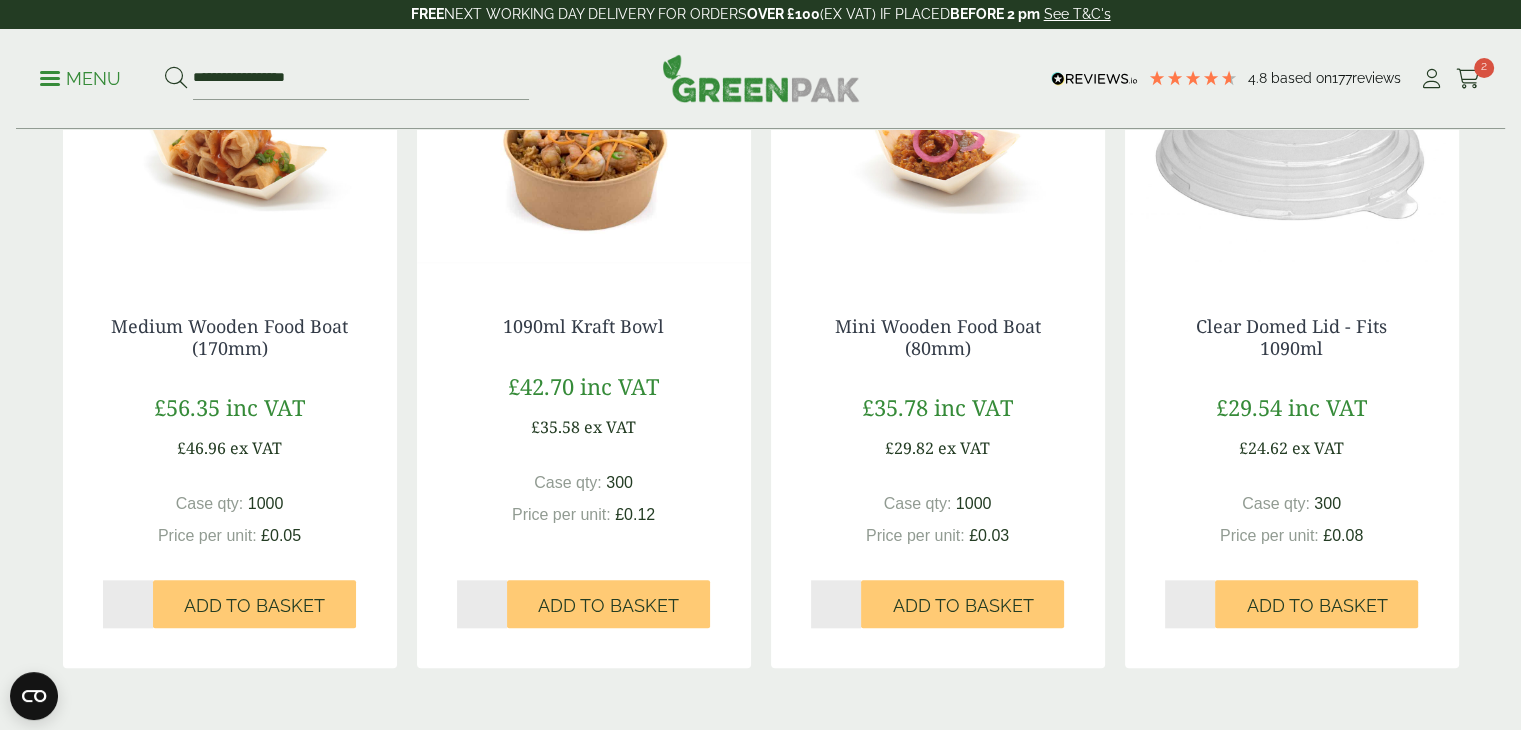 type on "*" 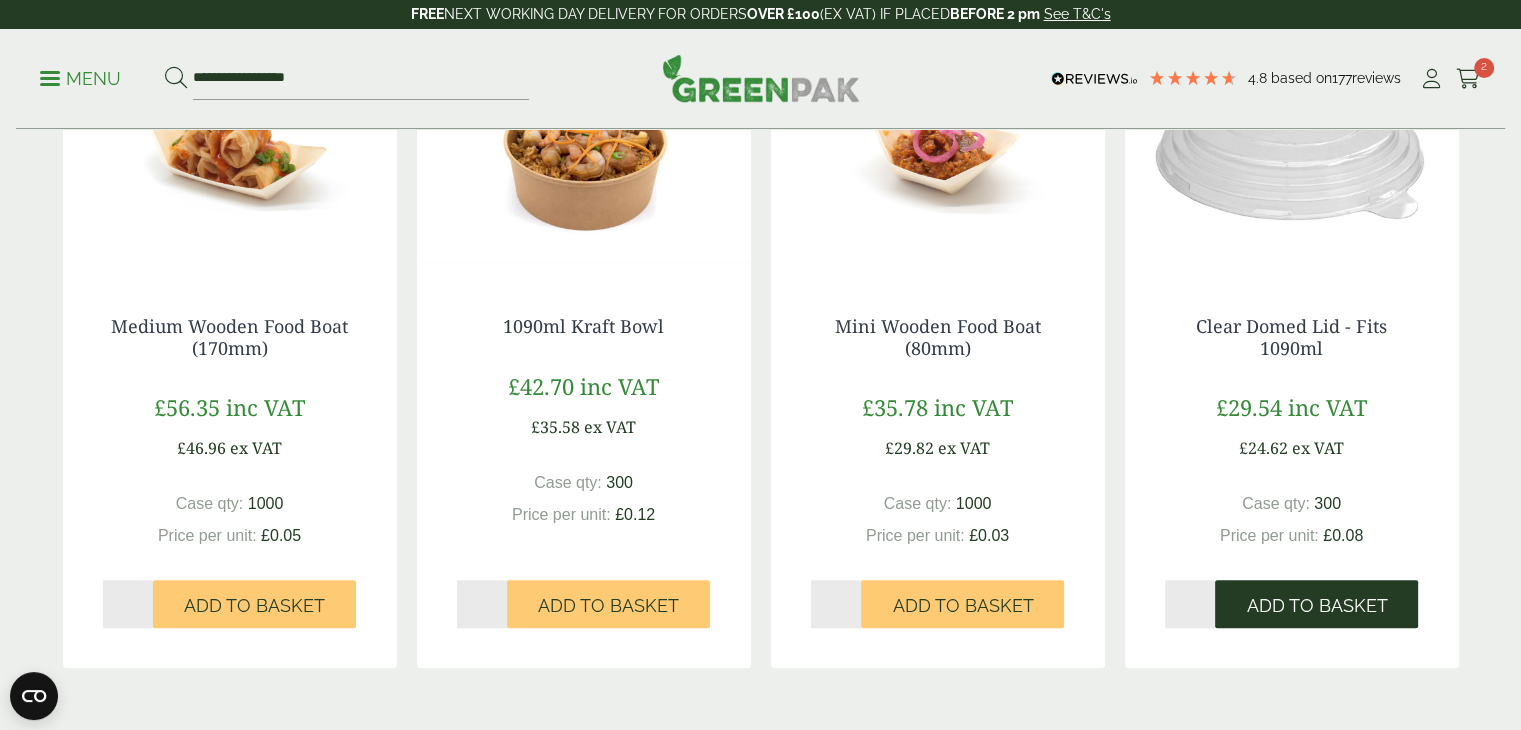 click on "Add to Basket" at bounding box center [1316, 606] 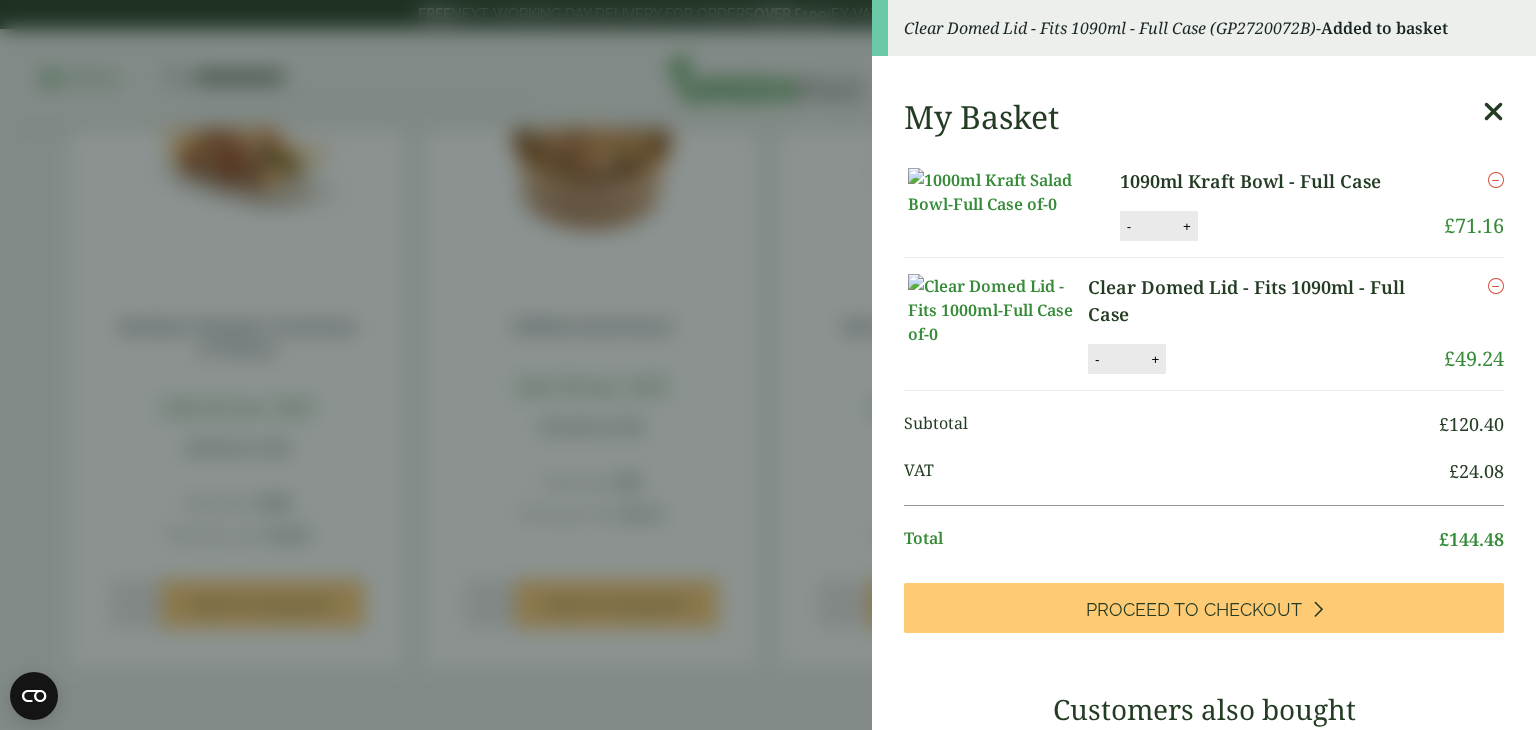click at bounding box center [1493, 112] 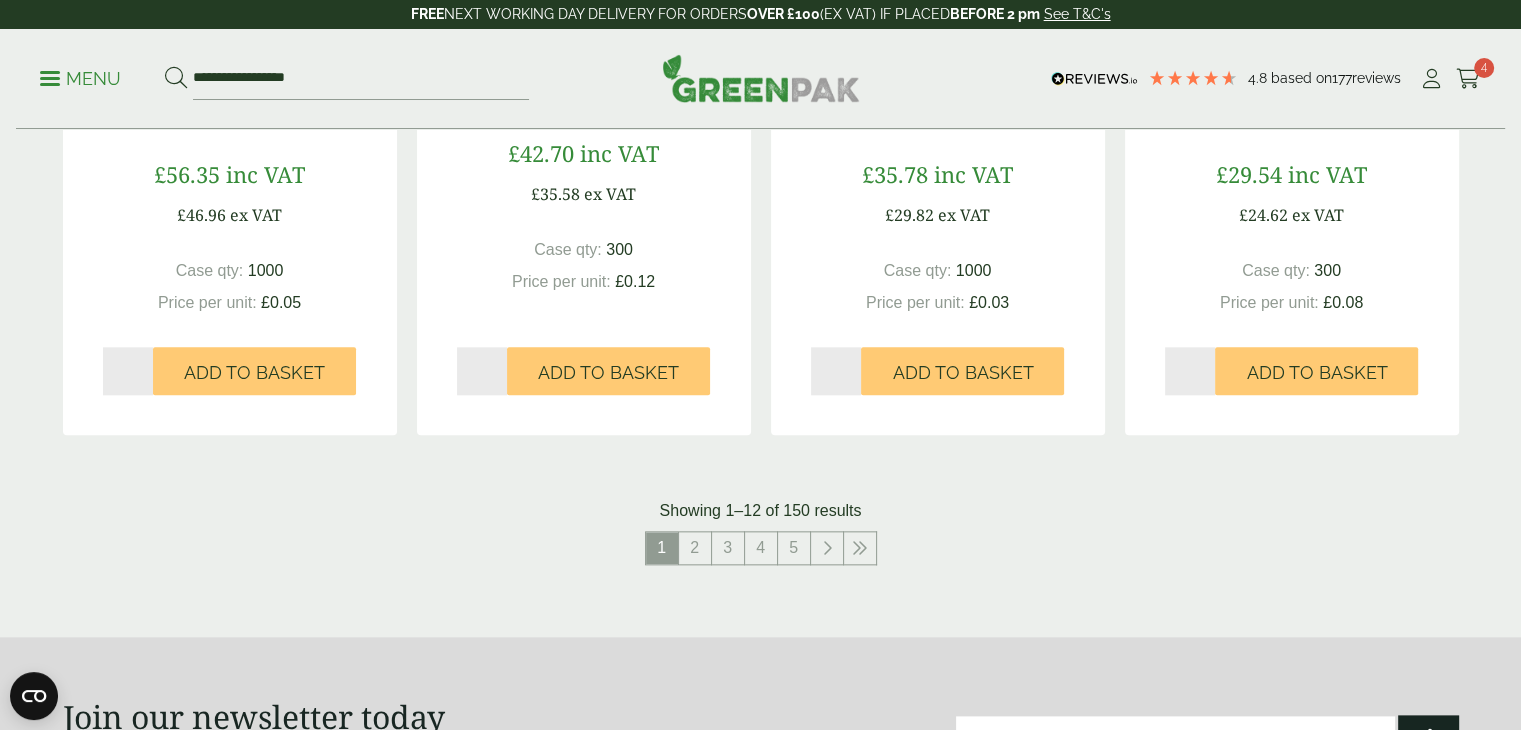 scroll, scrollTop: 2192, scrollLeft: 0, axis: vertical 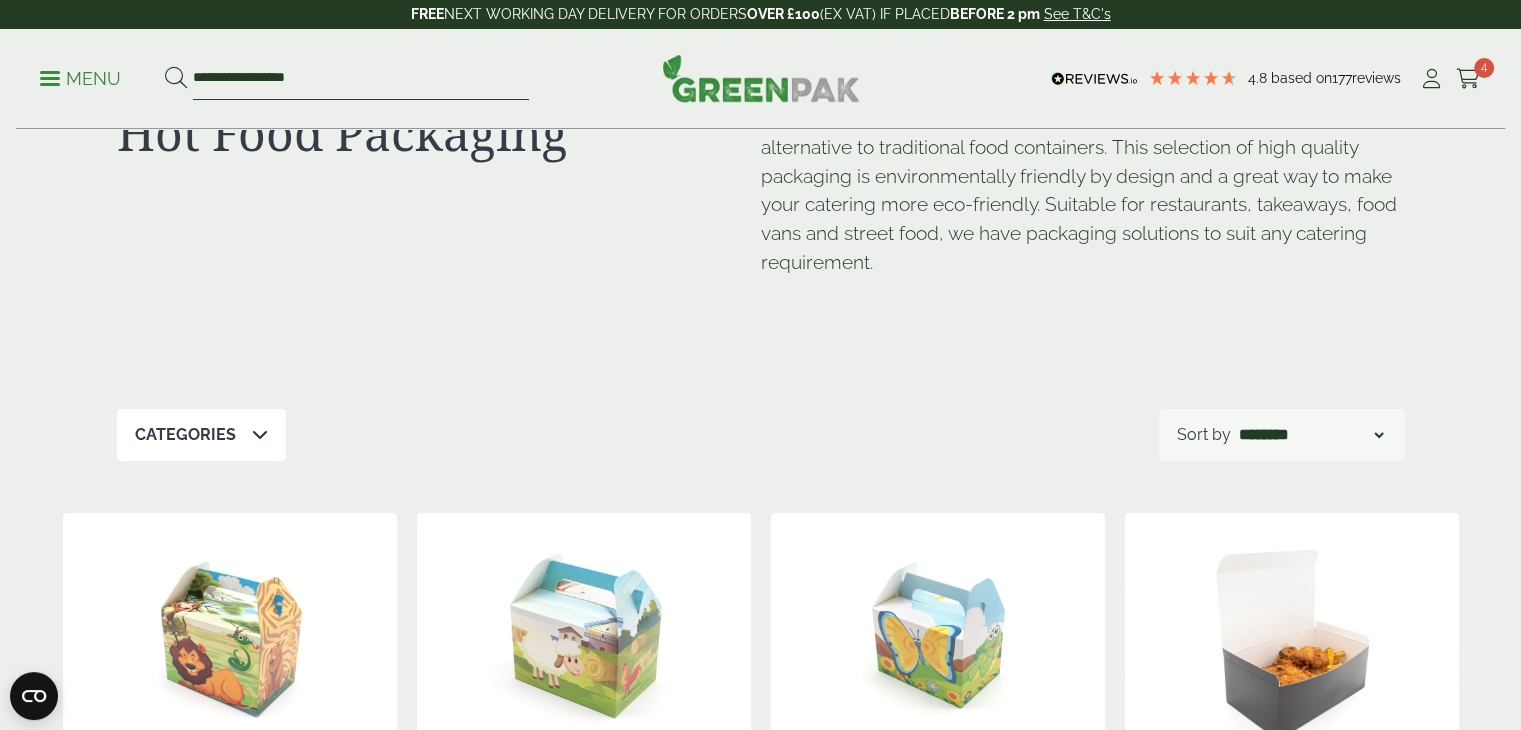 click on "**********" at bounding box center [361, 79] 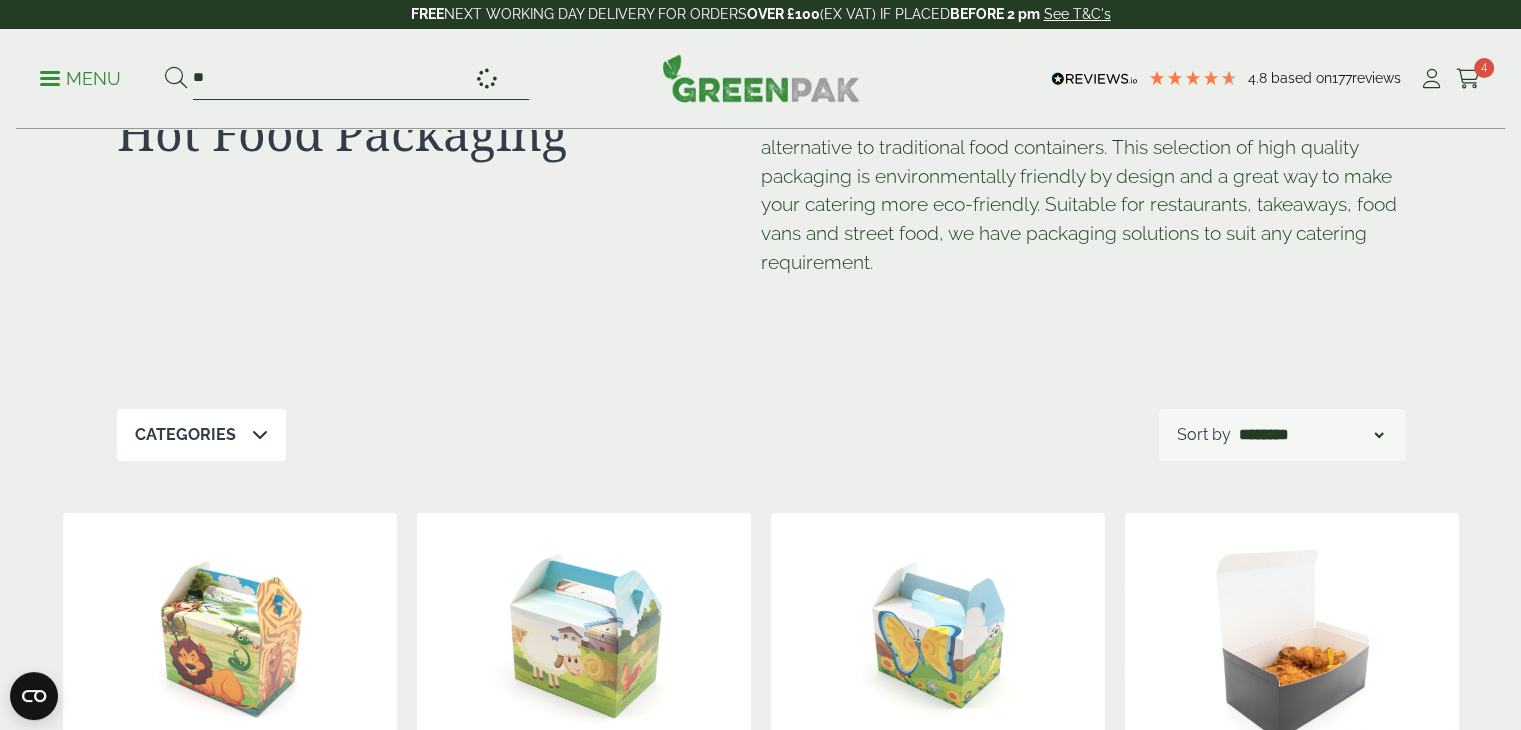 type on "*" 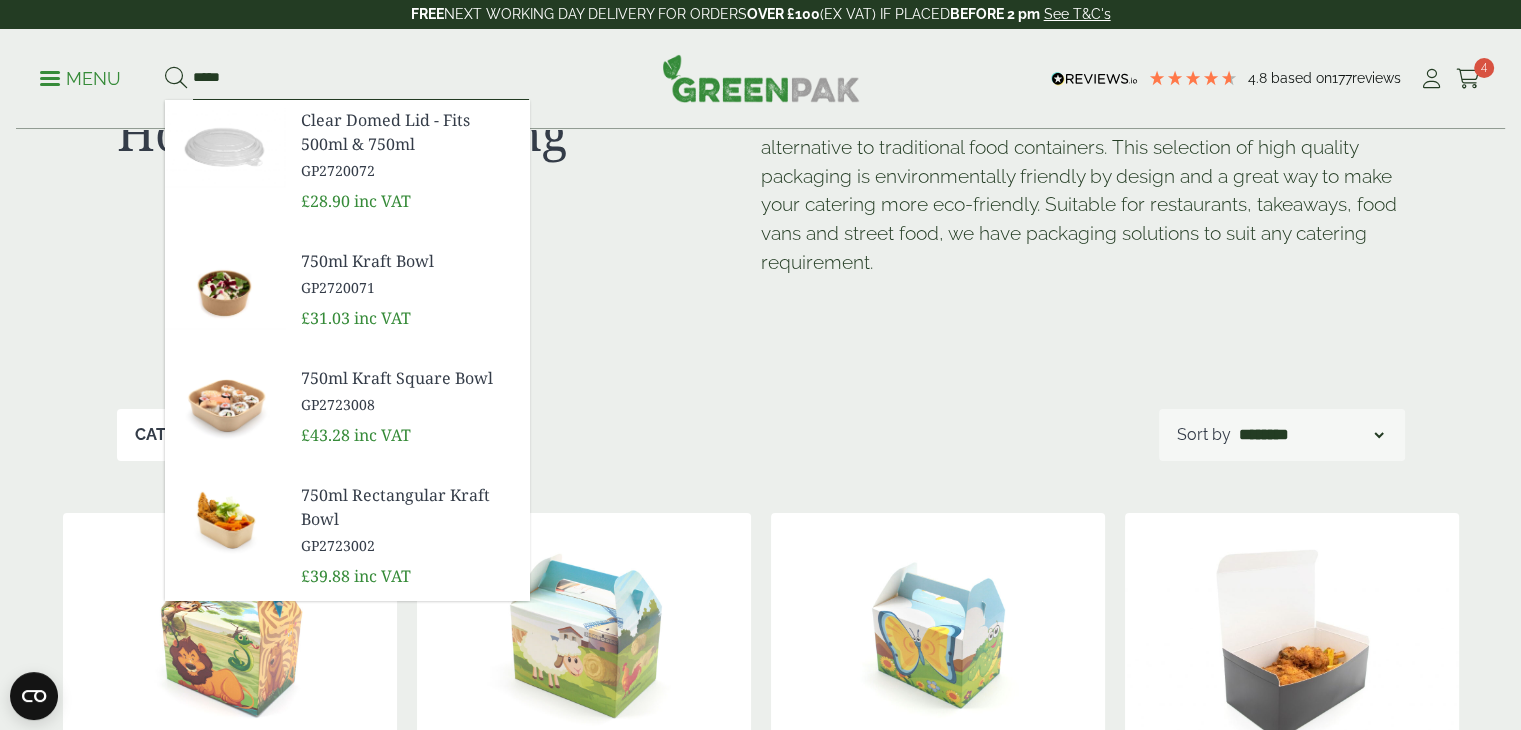 type on "*****" 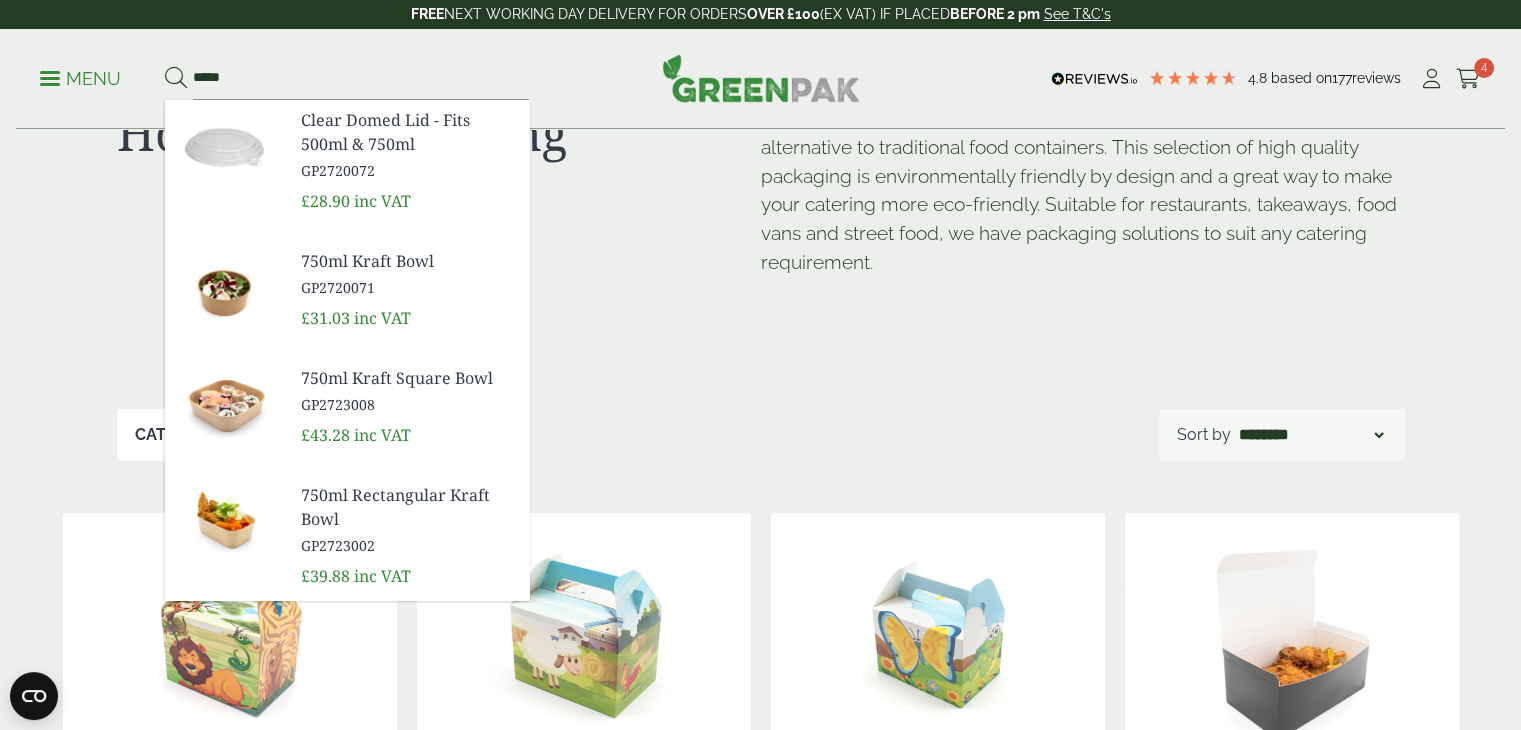 click on "750ml Kraft Bowl" at bounding box center (407, 261) 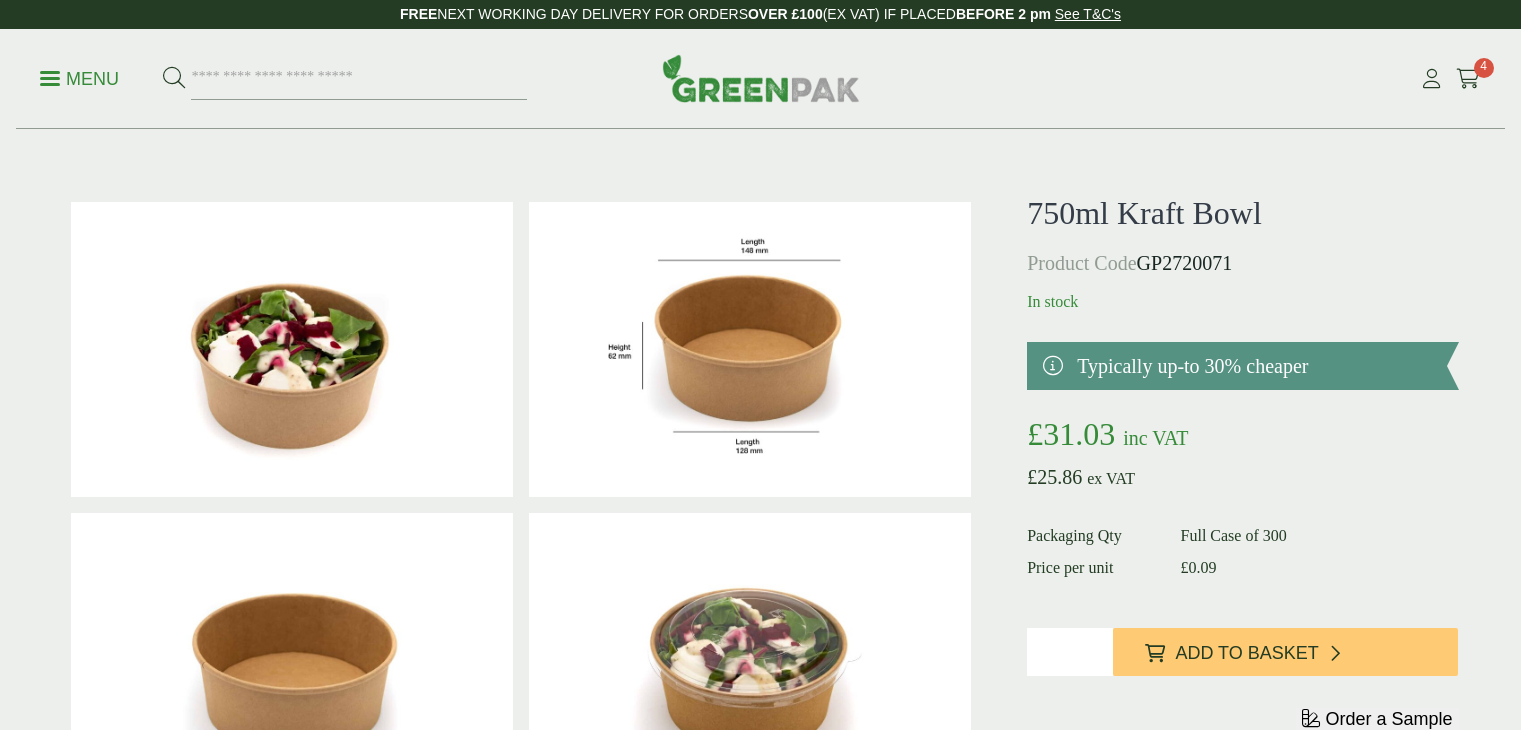 scroll, scrollTop: 0, scrollLeft: 0, axis: both 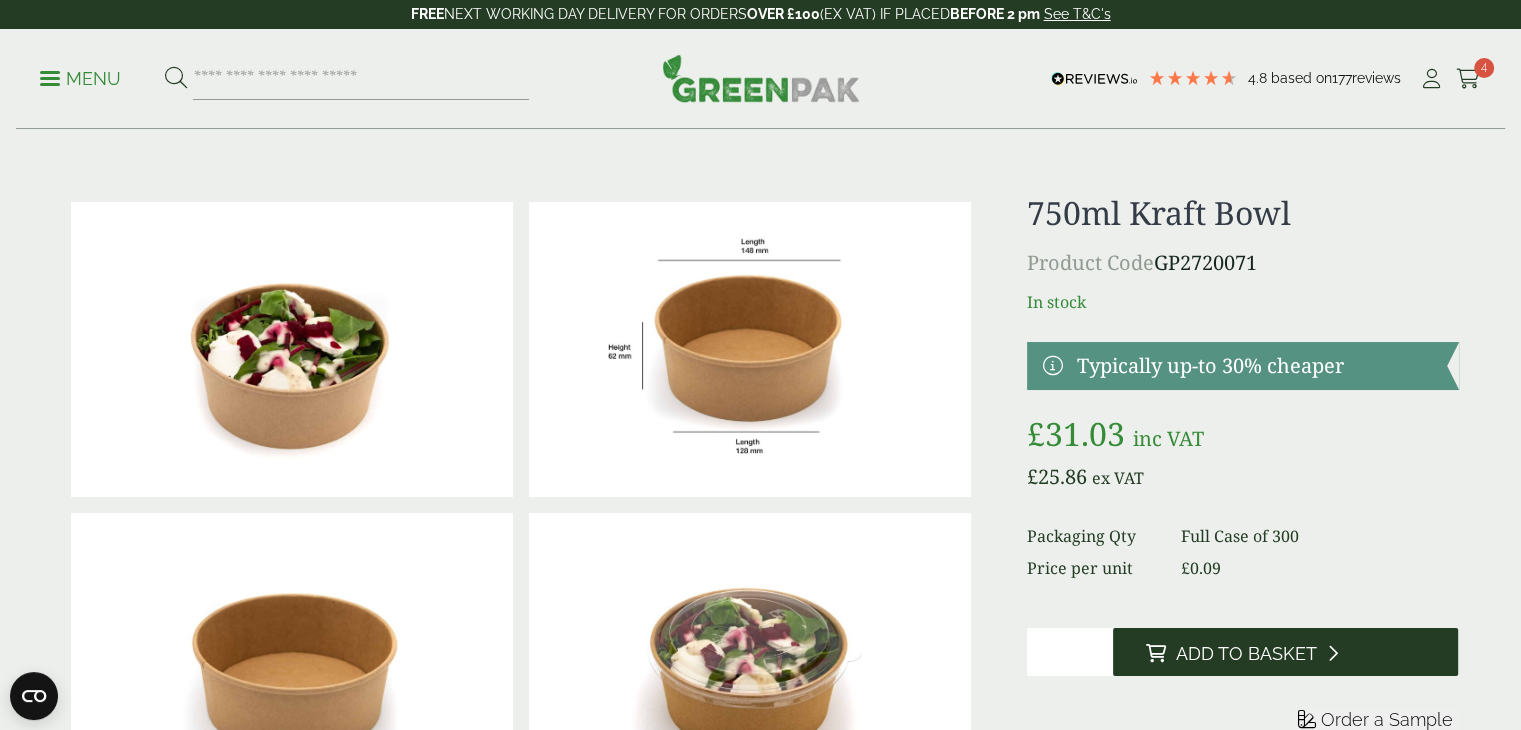 click on "Add to Basket" at bounding box center [1285, 652] 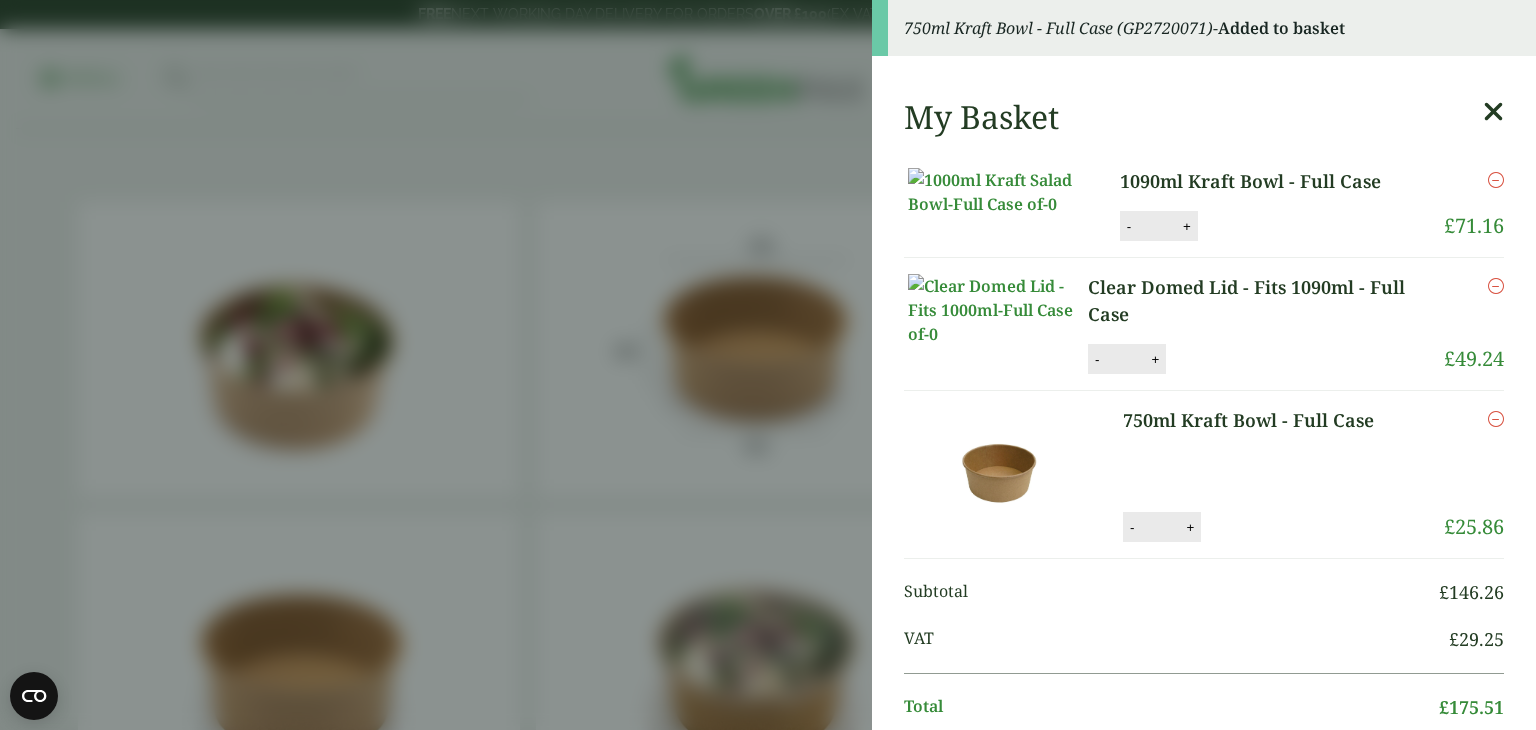 click at bounding box center (1493, 112) 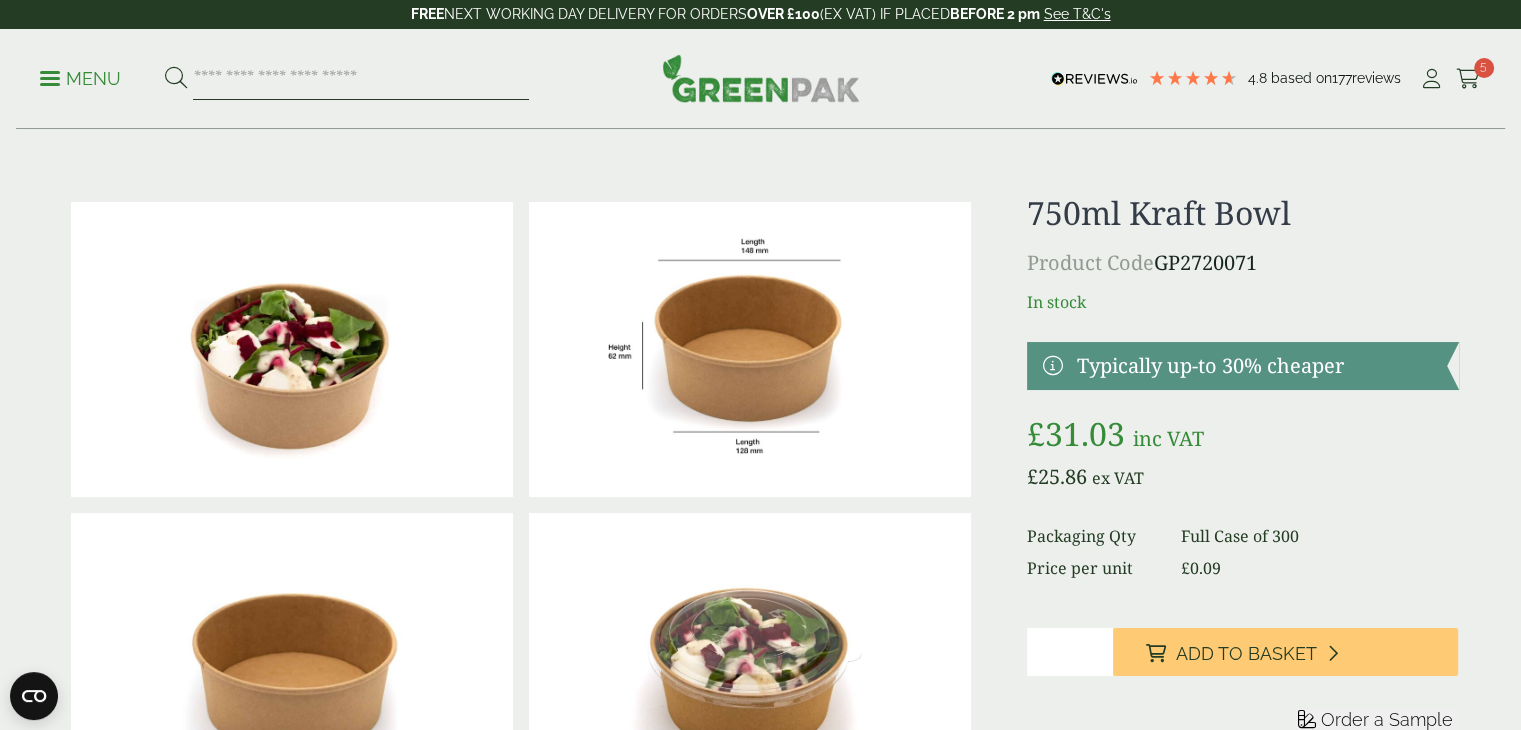 click at bounding box center [361, 79] 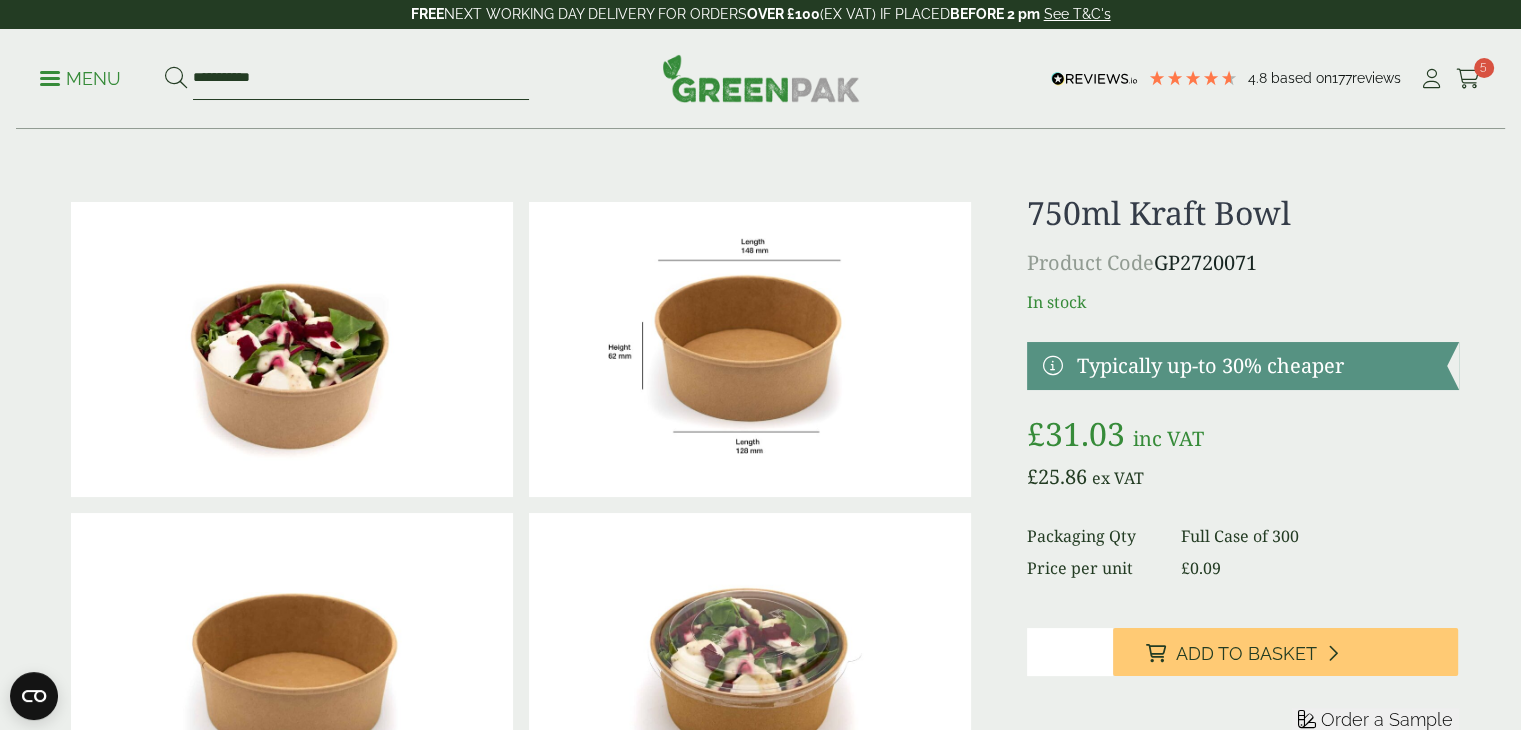 type on "**********" 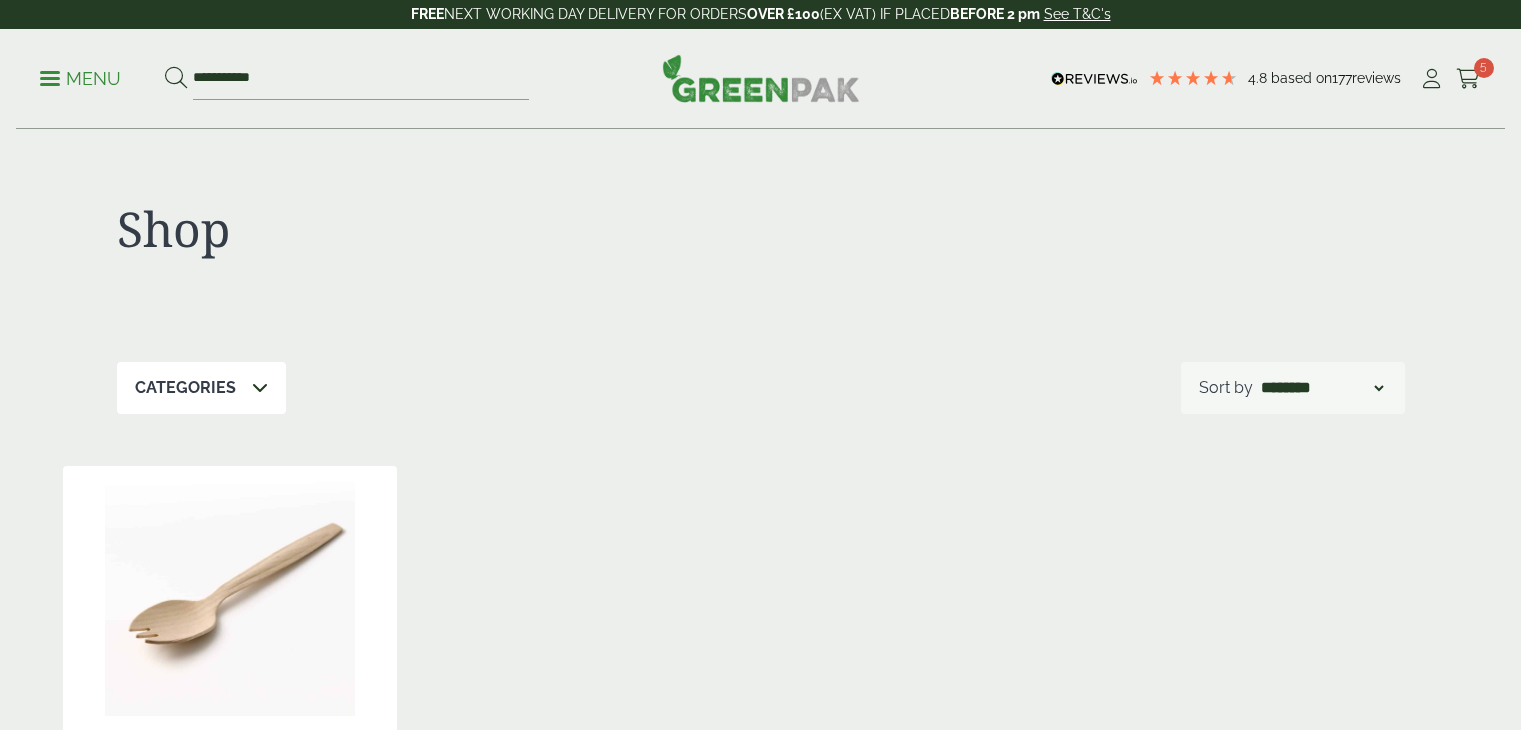 scroll, scrollTop: 0, scrollLeft: 0, axis: both 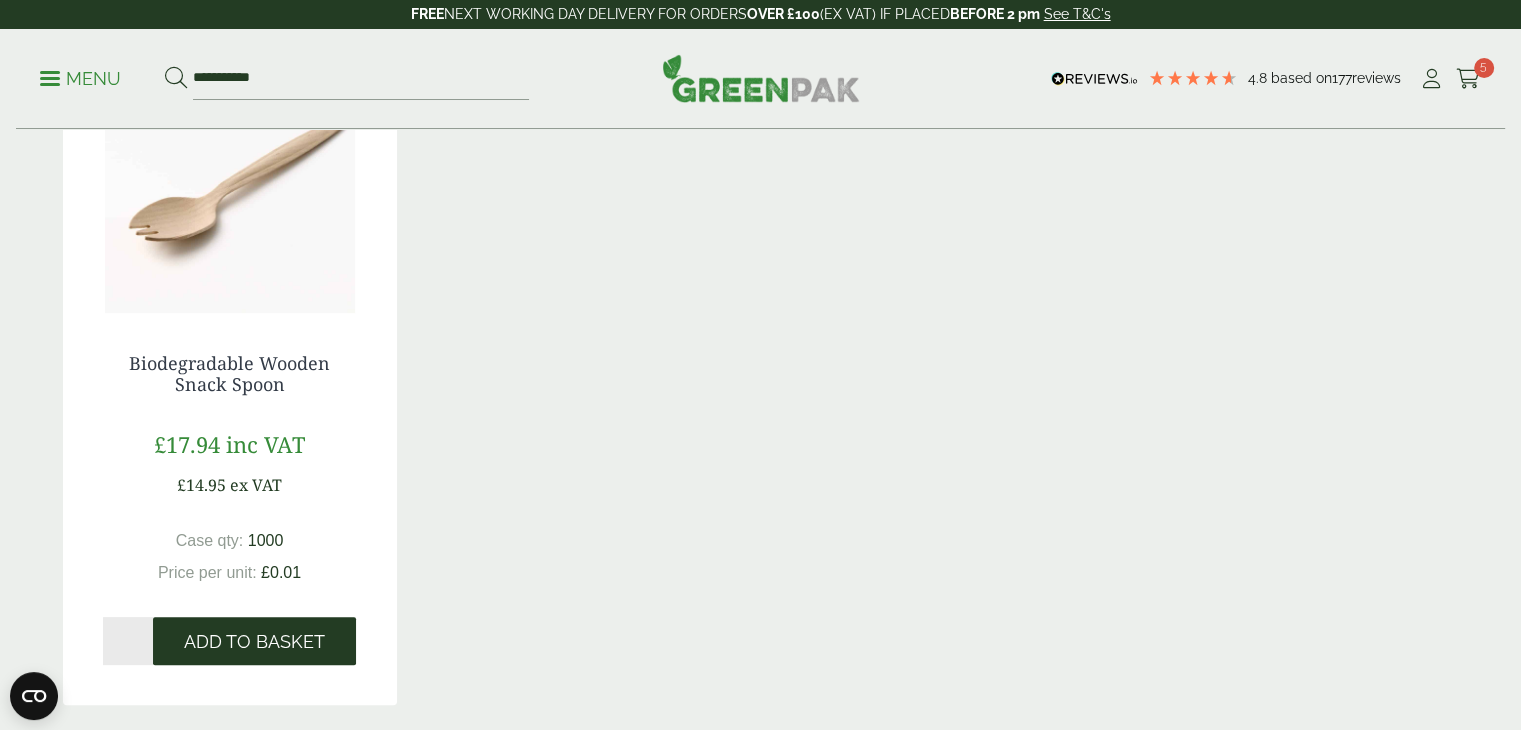 click on "Add to Basket" at bounding box center [254, 642] 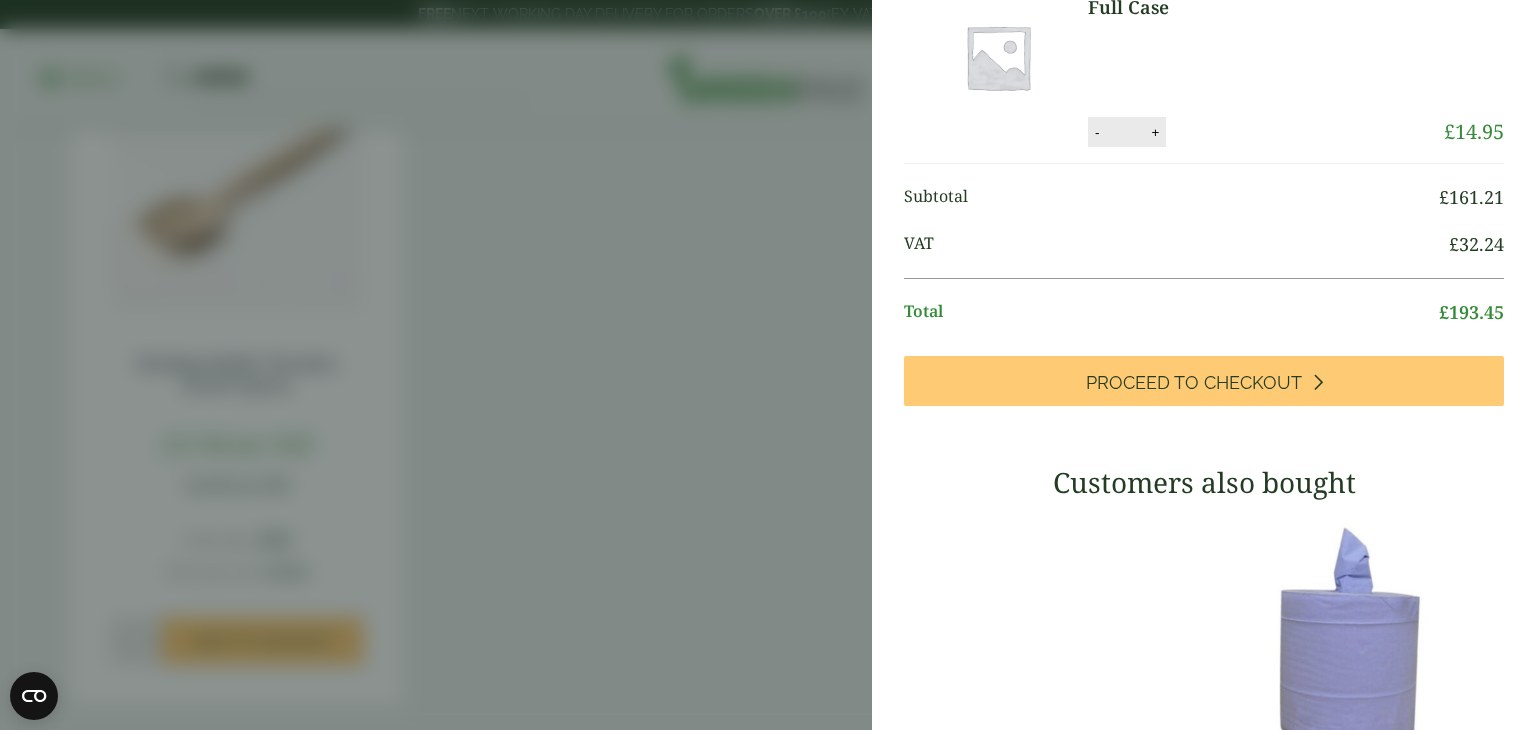 scroll, scrollTop: 544, scrollLeft: 0, axis: vertical 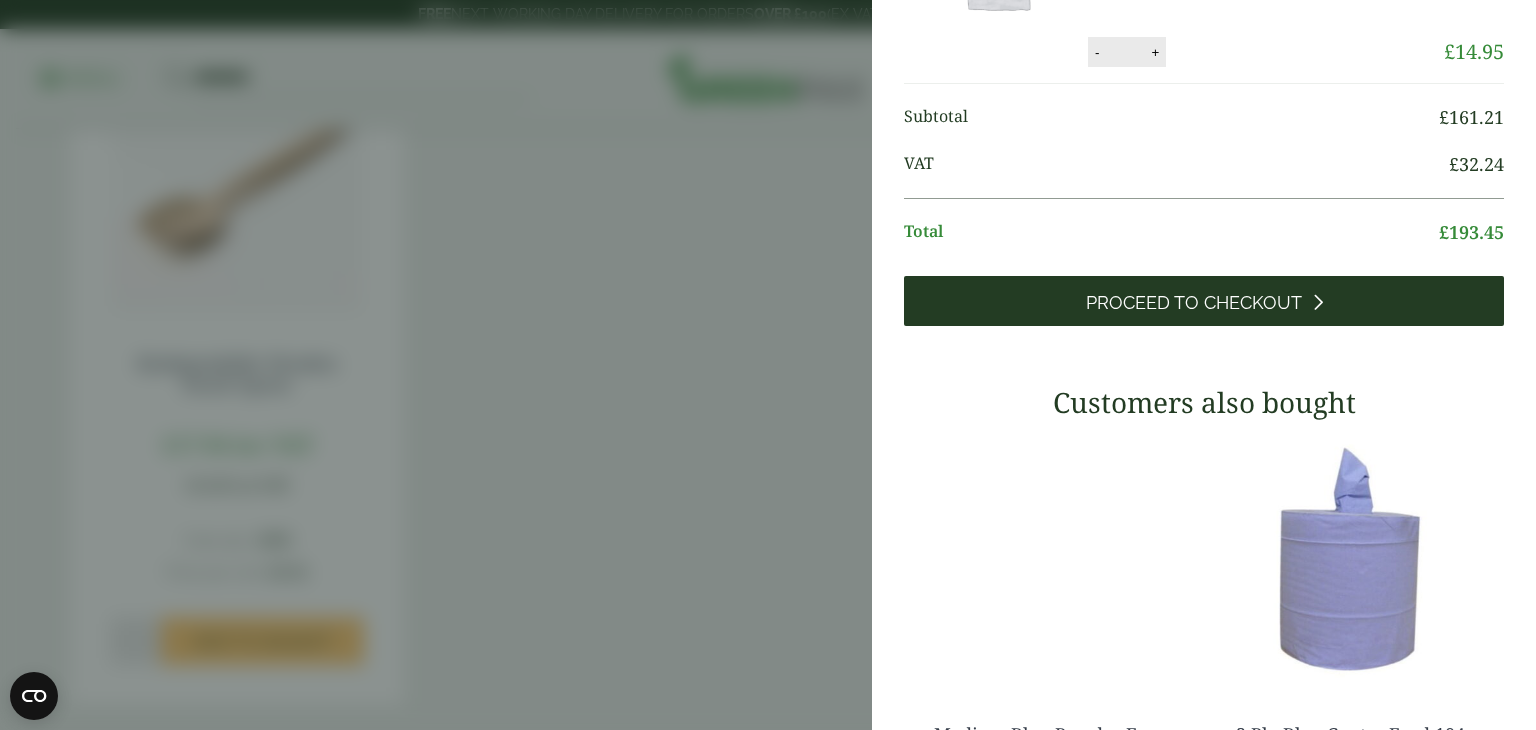 click on "Proceed to Checkout" at bounding box center (1194, 303) 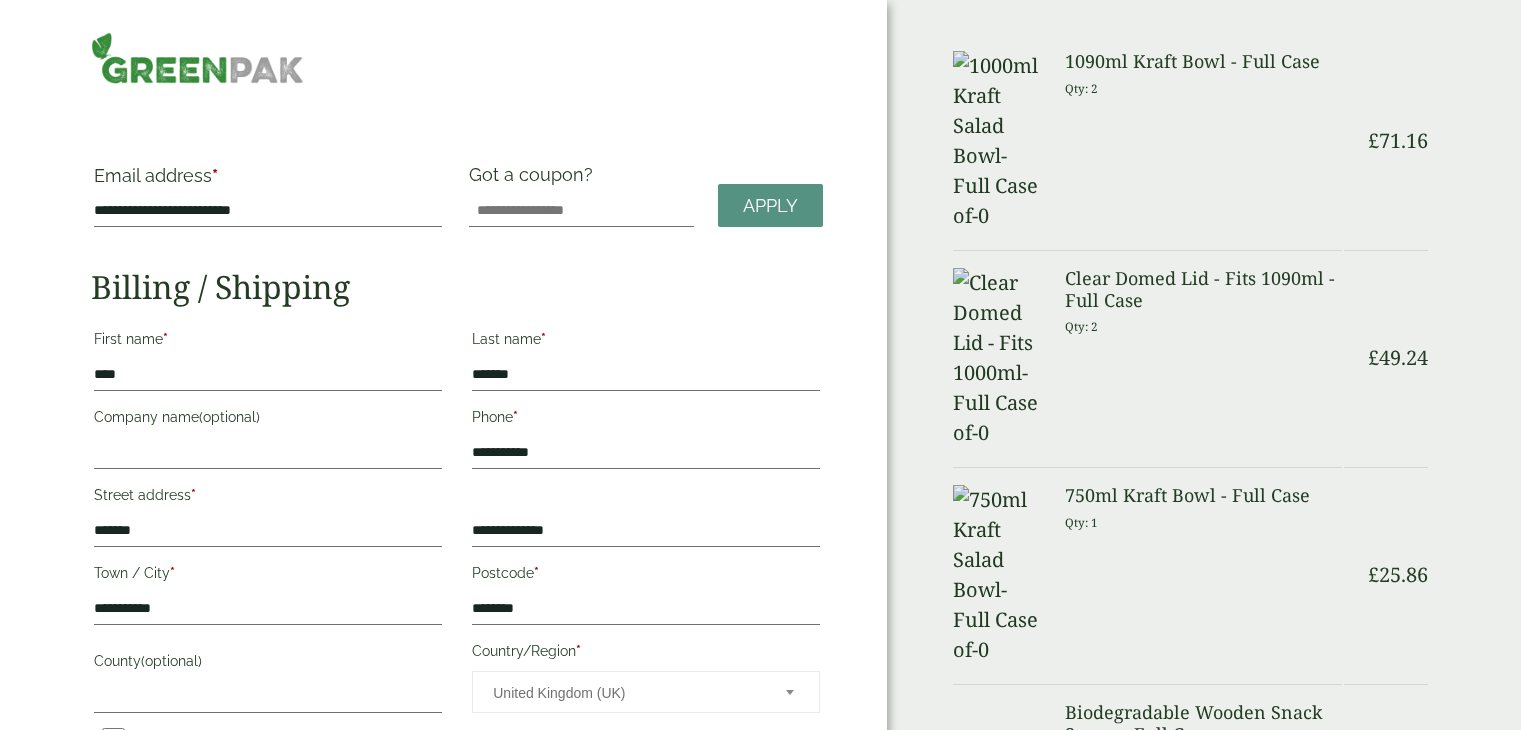scroll, scrollTop: 0, scrollLeft: 0, axis: both 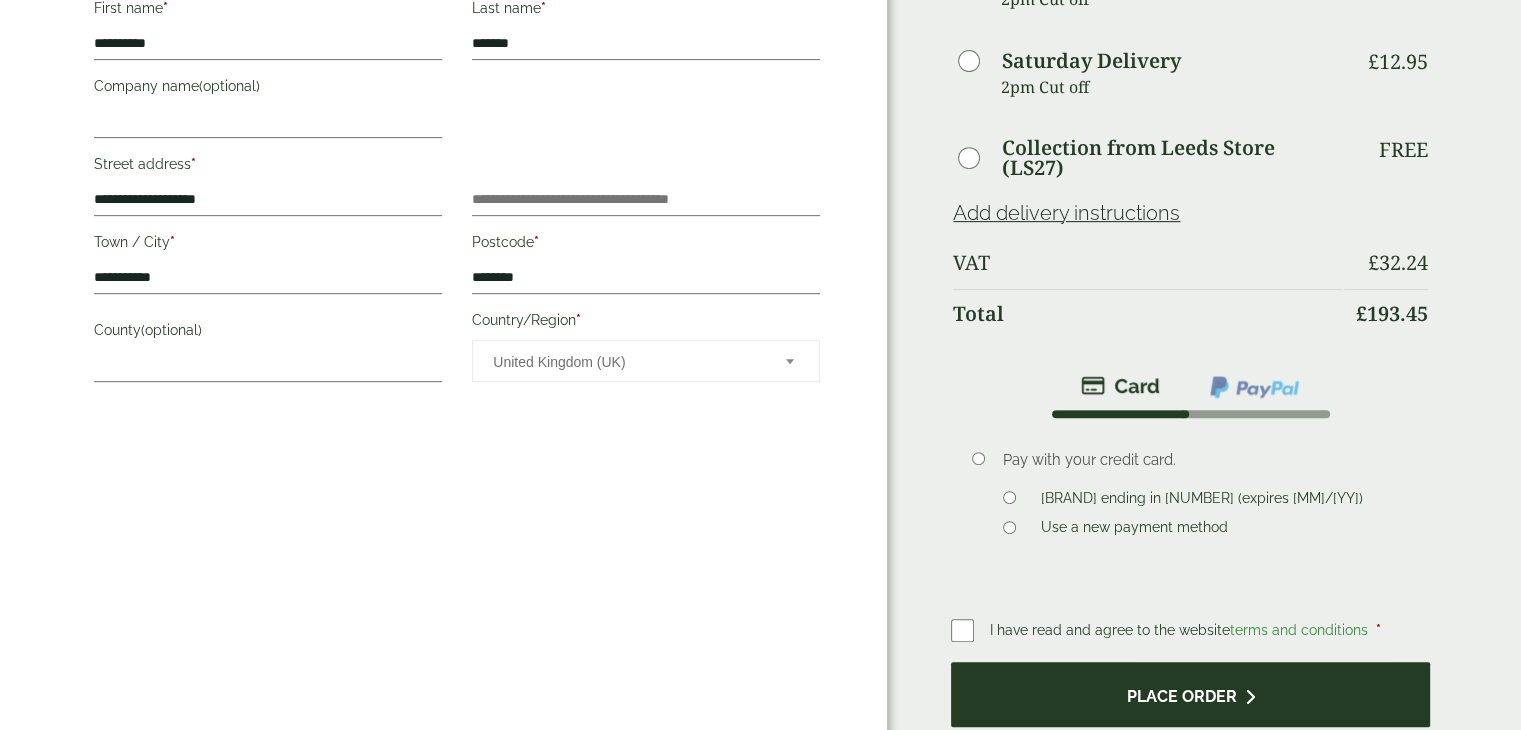click on "Place order" at bounding box center [1190, 694] 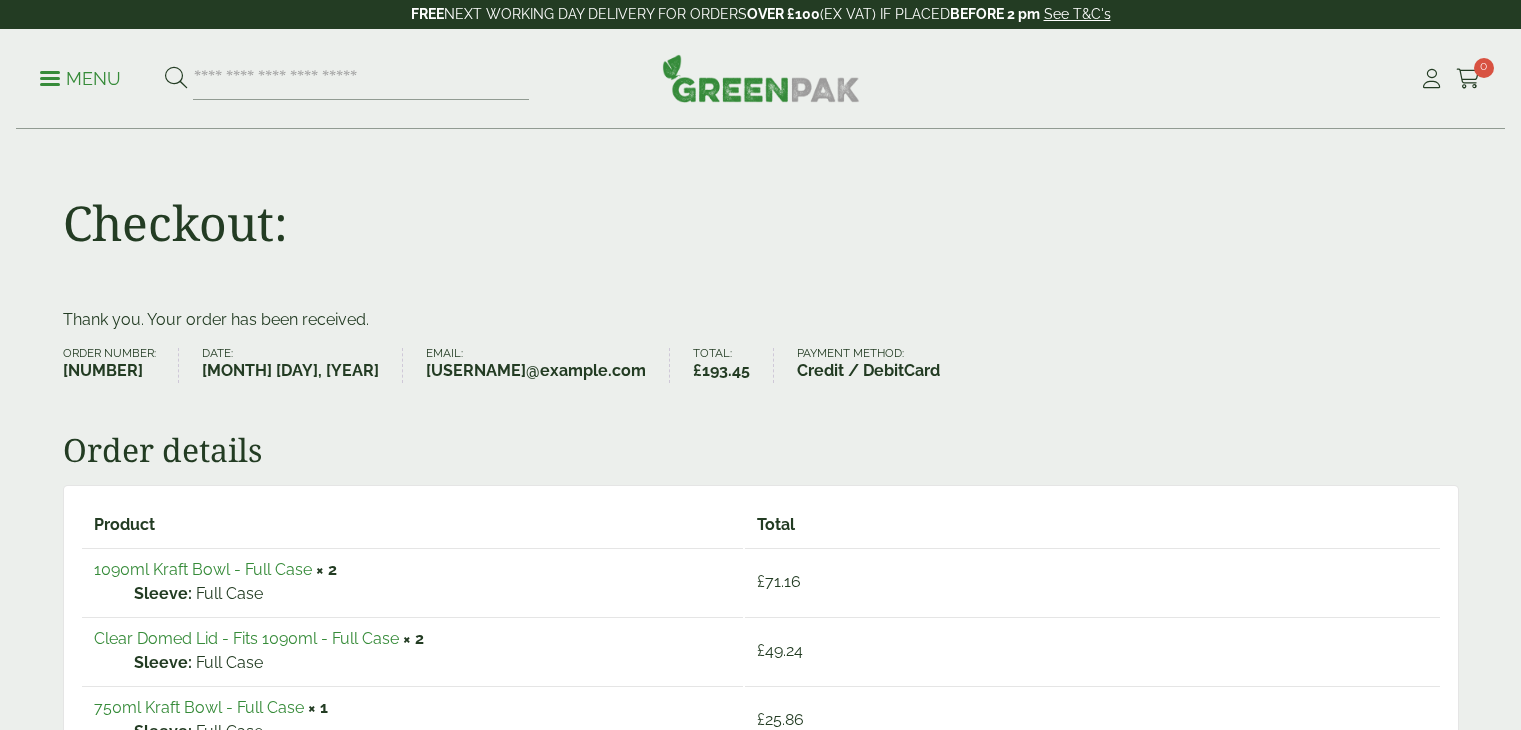 scroll, scrollTop: 0, scrollLeft: 0, axis: both 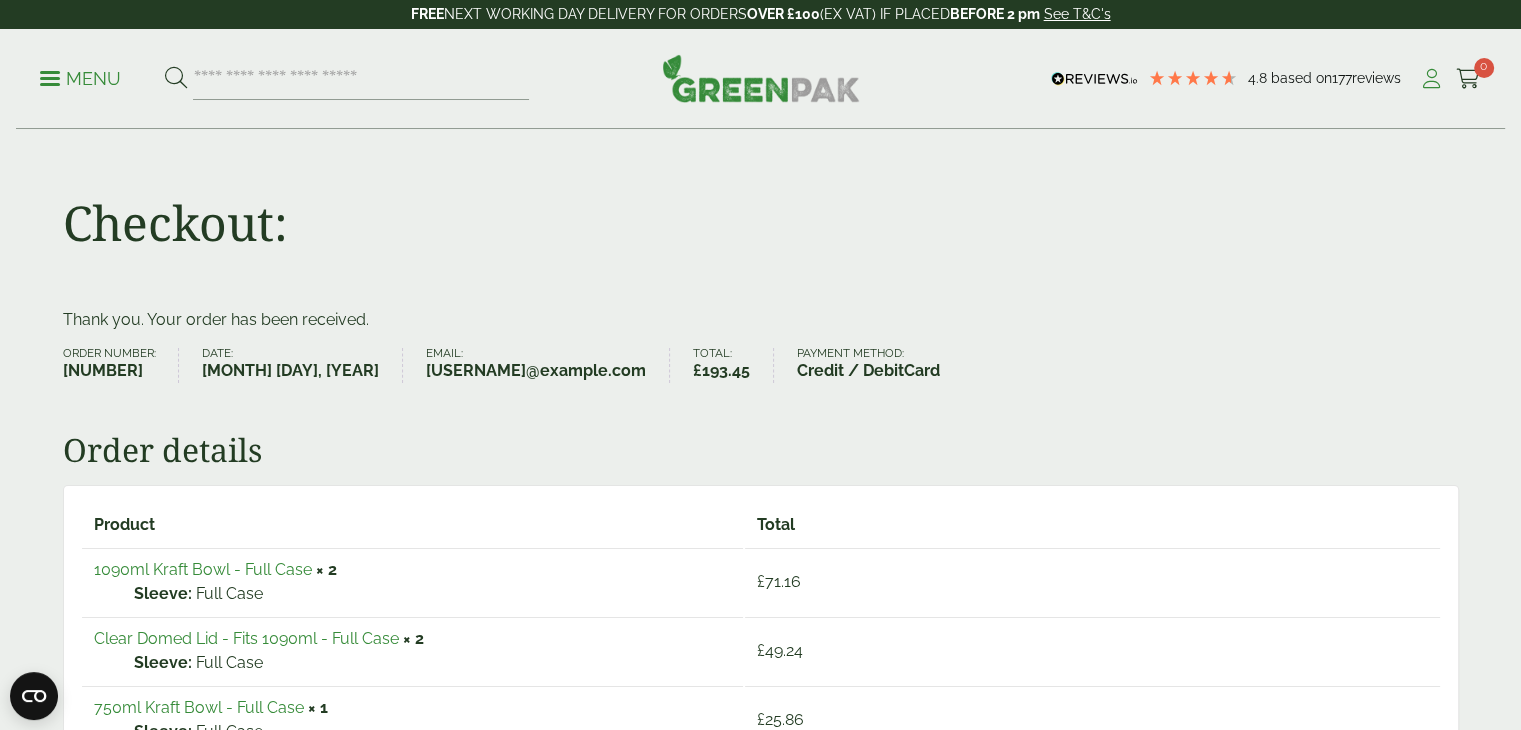 click at bounding box center [1431, 79] 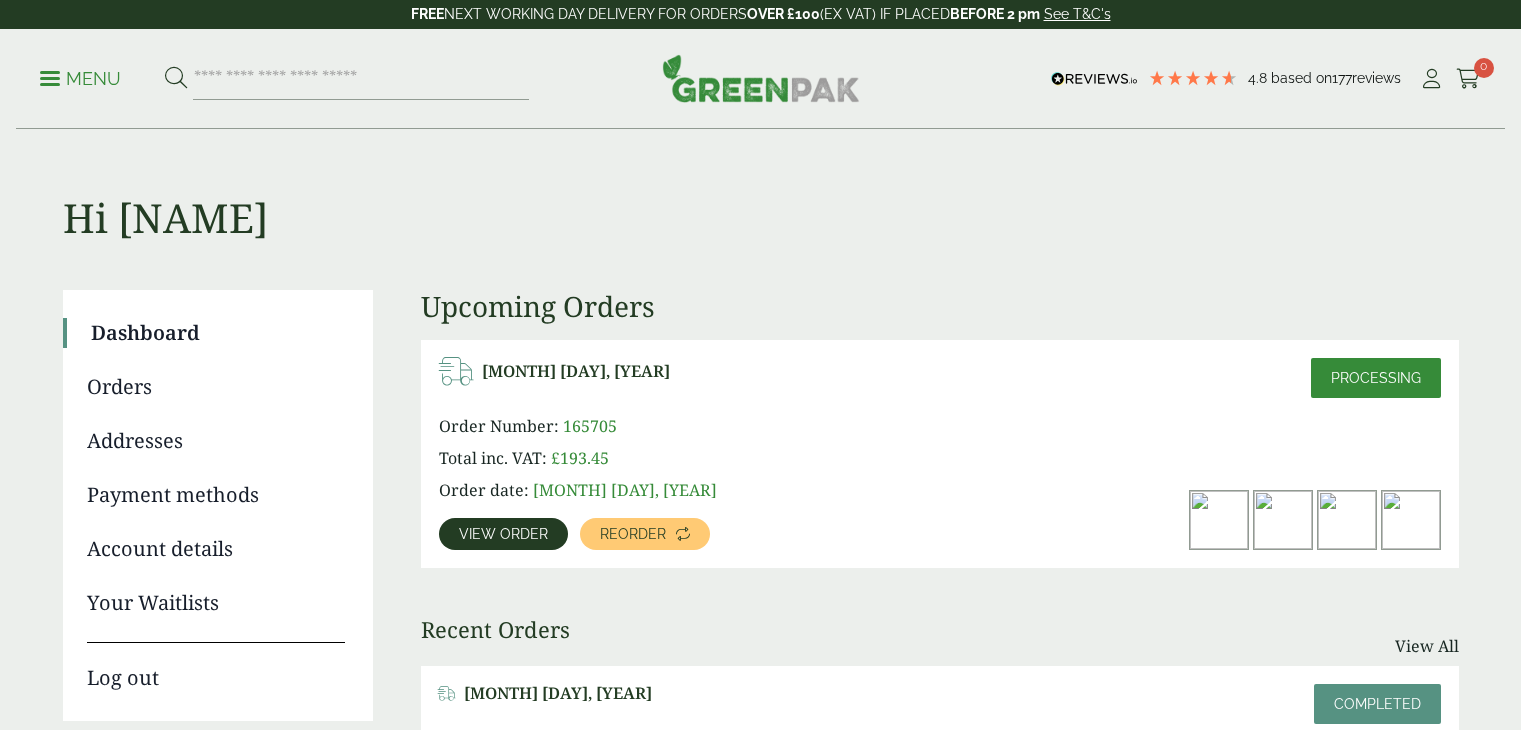 scroll, scrollTop: 0, scrollLeft: 0, axis: both 